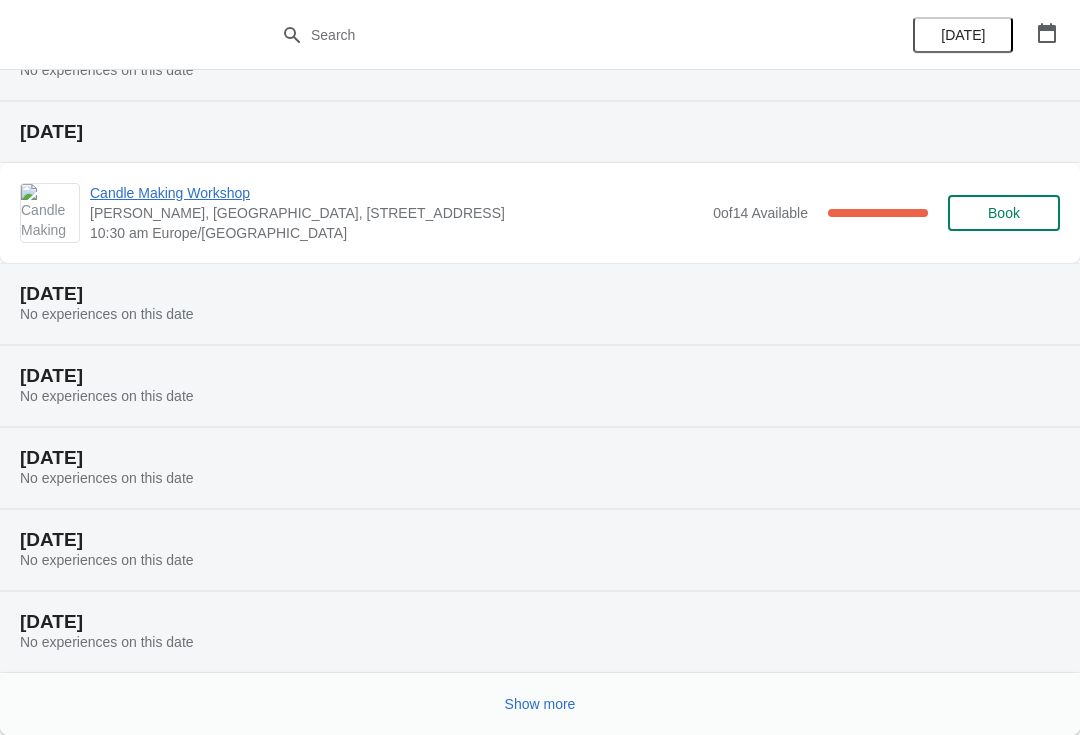 scroll, scrollTop: 186, scrollLeft: 0, axis: vertical 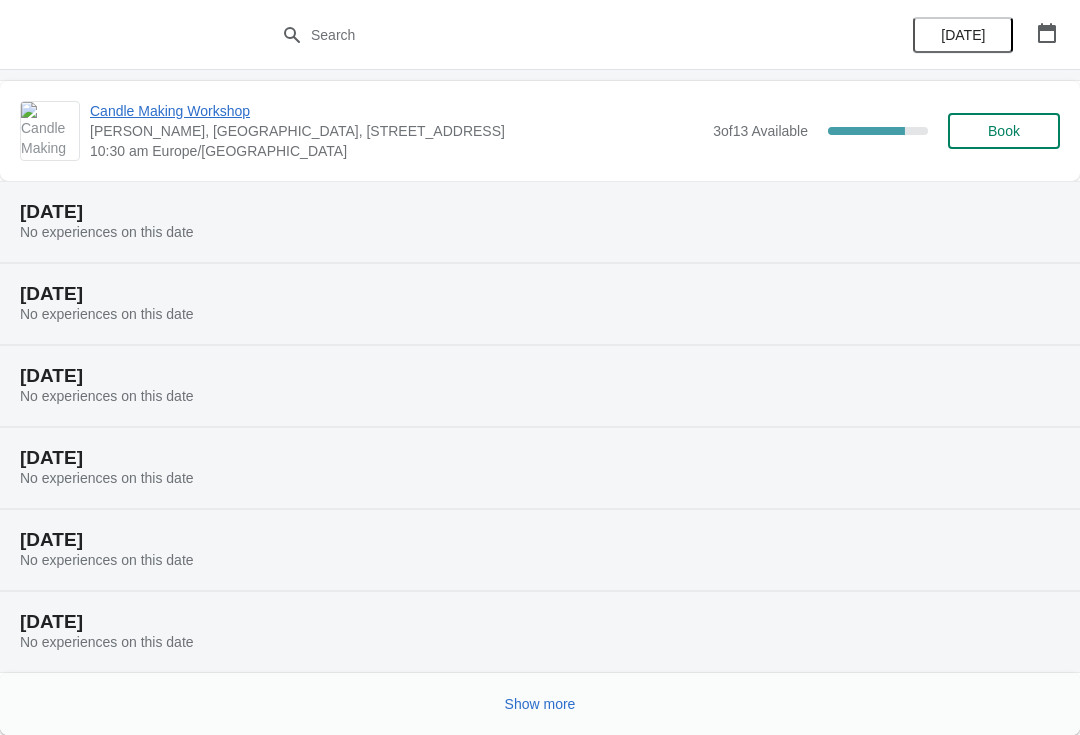 click on "Show more" at bounding box center [540, 704] 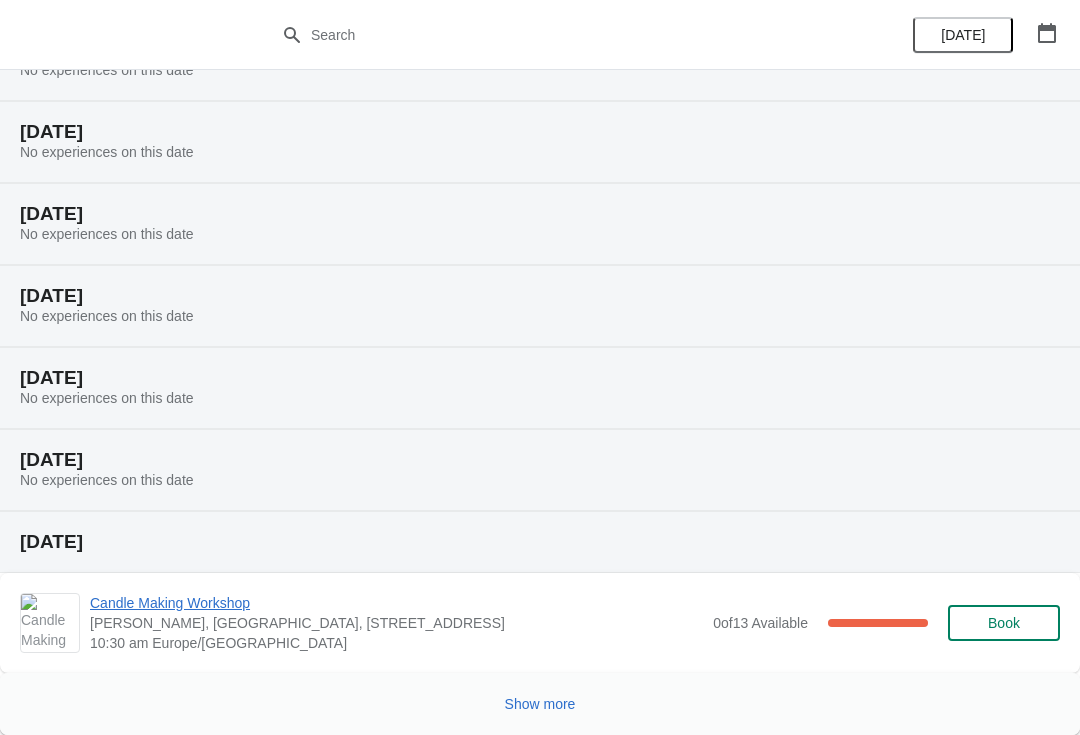 scroll, scrollTop: 1658, scrollLeft: 0, axis: vertical 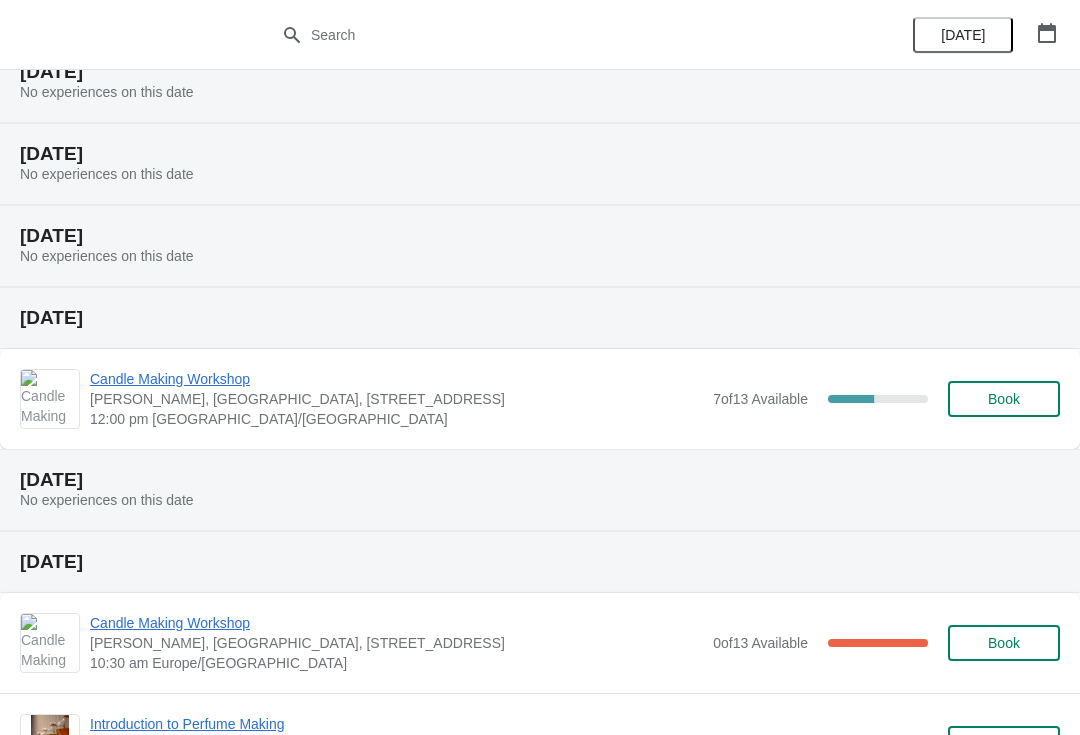 click on "Book" at bounding box center [1004, 399] 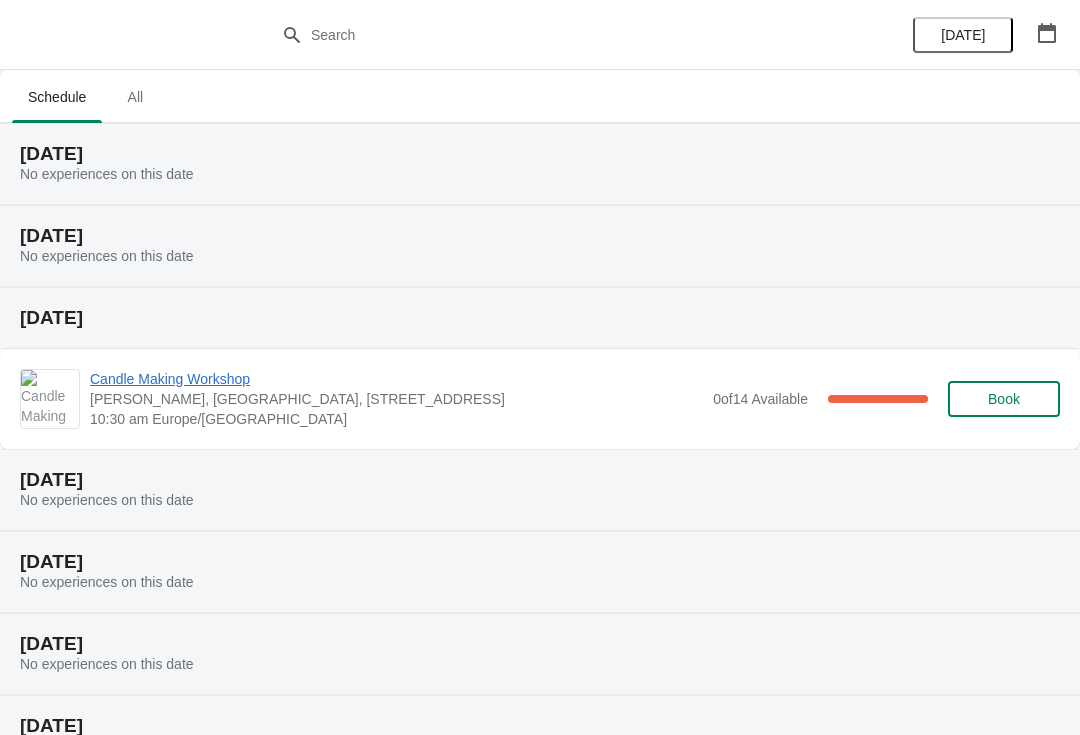 scroll, scrollTop: 2372, scrollLeft: 0, axis: vertical 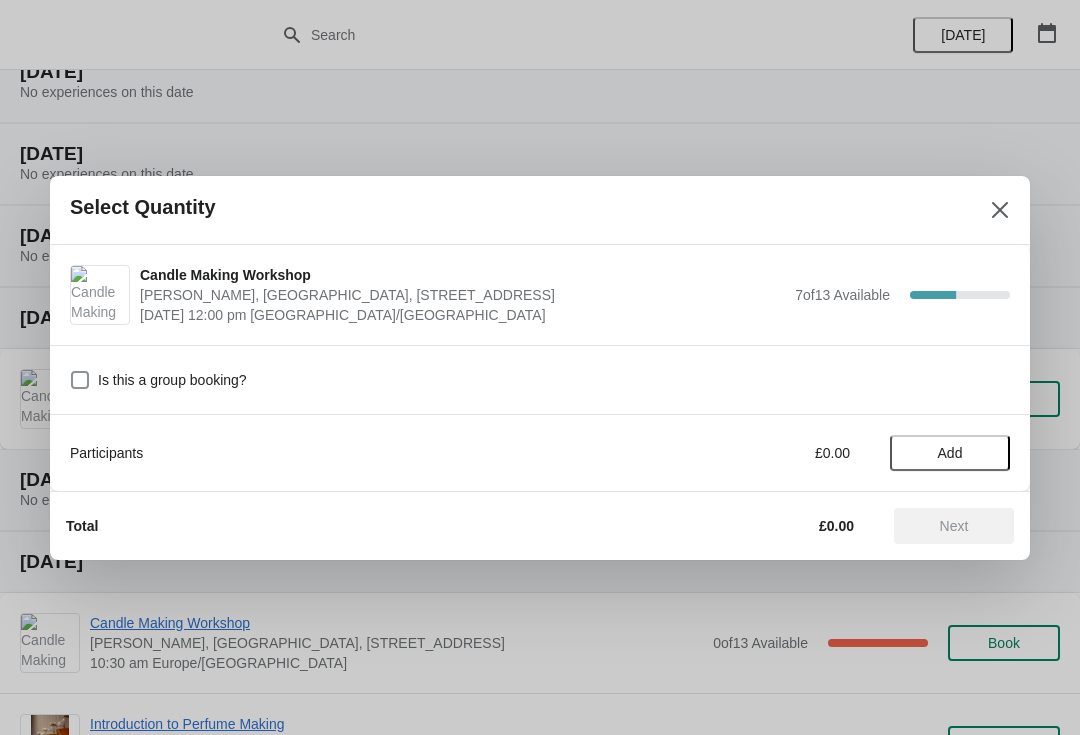 click on "Add" at bounding box center (950, 453) 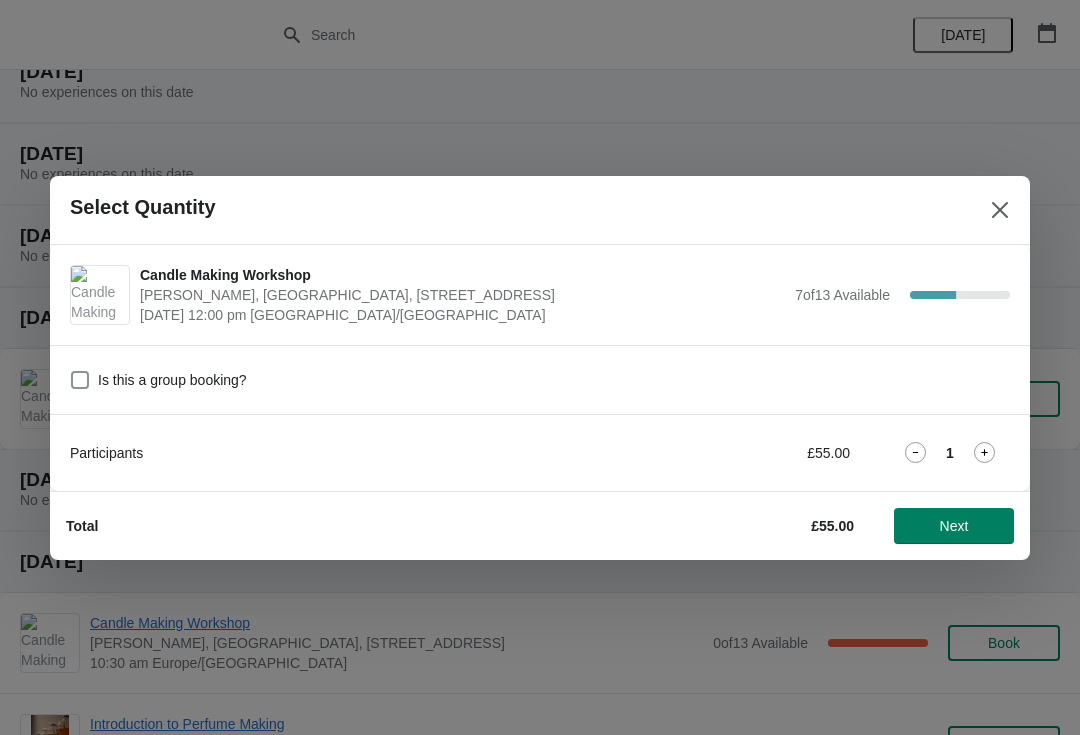 click 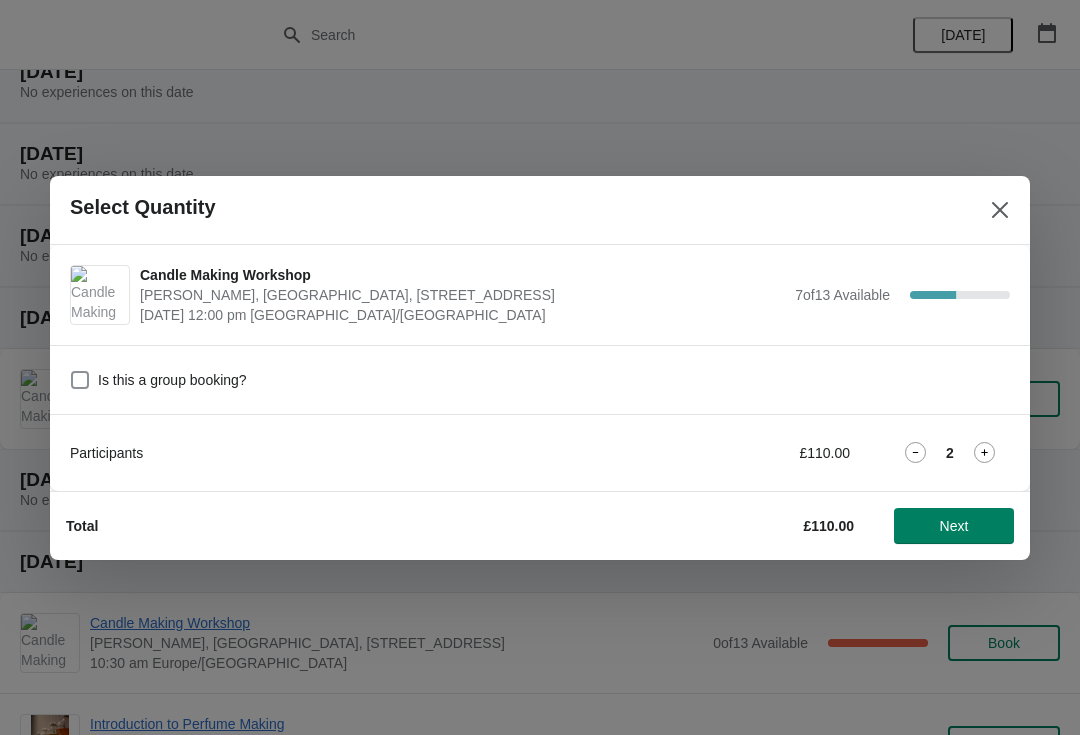 click on "Next" at bounding box center (954, 526) 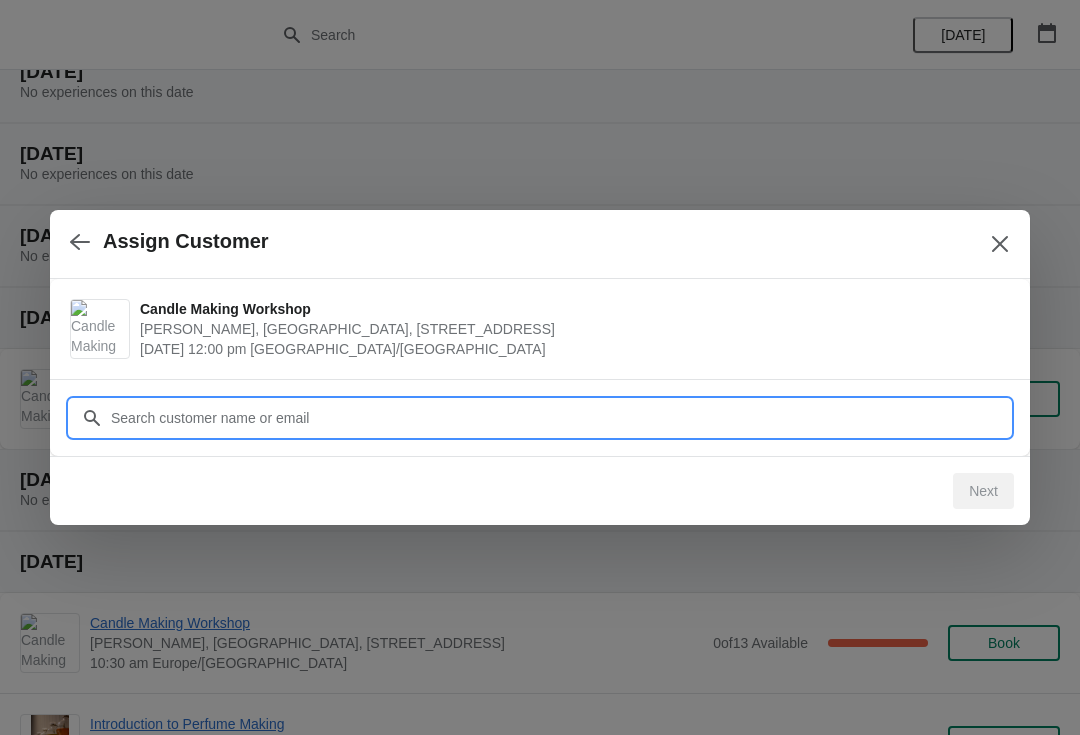 click on "Customer" at bounding box center [560, 418] 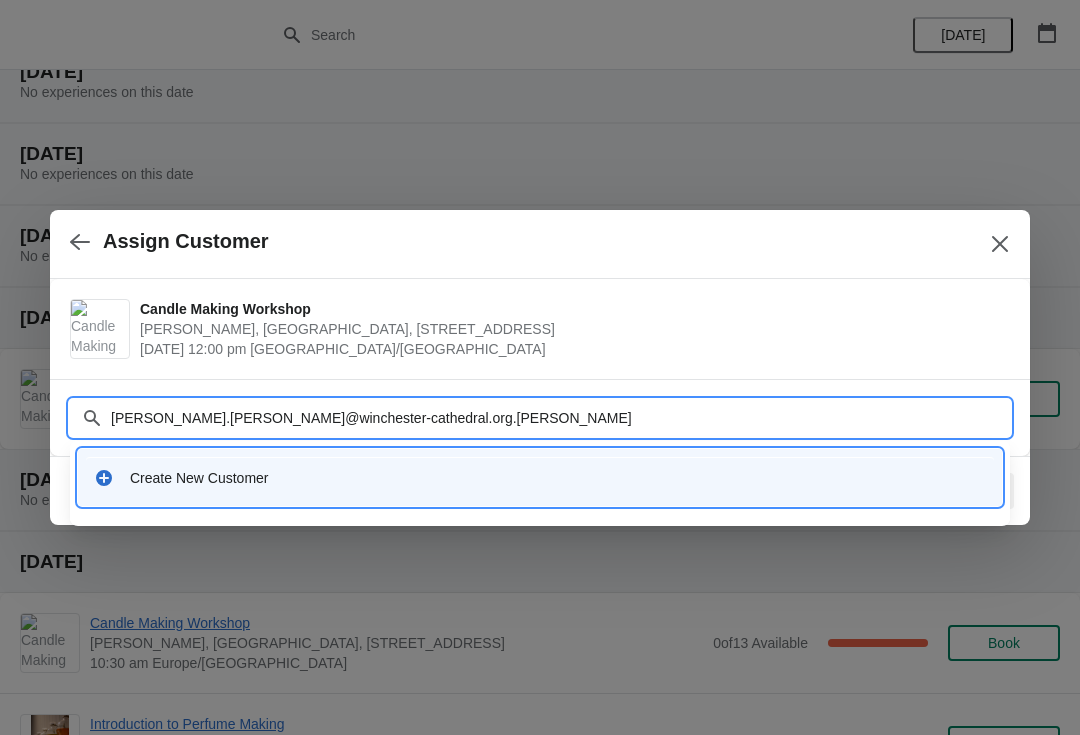 type on "Emma.bourner@winchester-cathedral.org.uk" 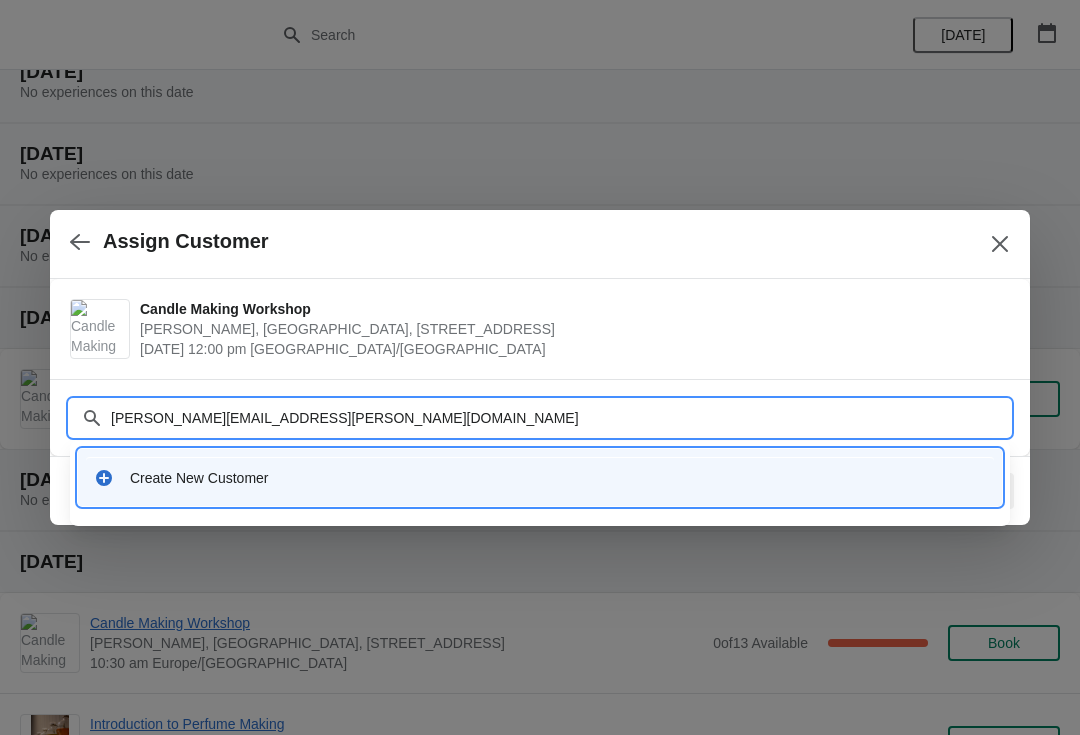 click on "Emma.bourner@winchester-cathedral.org.uk" at bounding box center [560, 418] 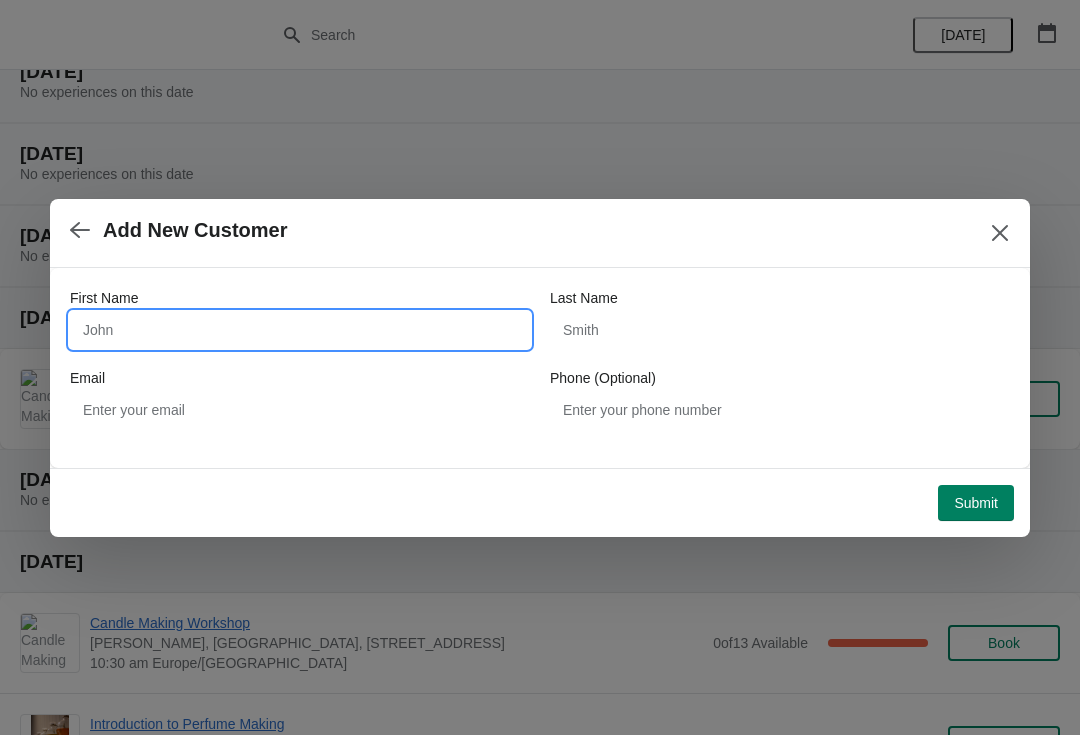 click on "First Name" at bounding box center (300, 330) 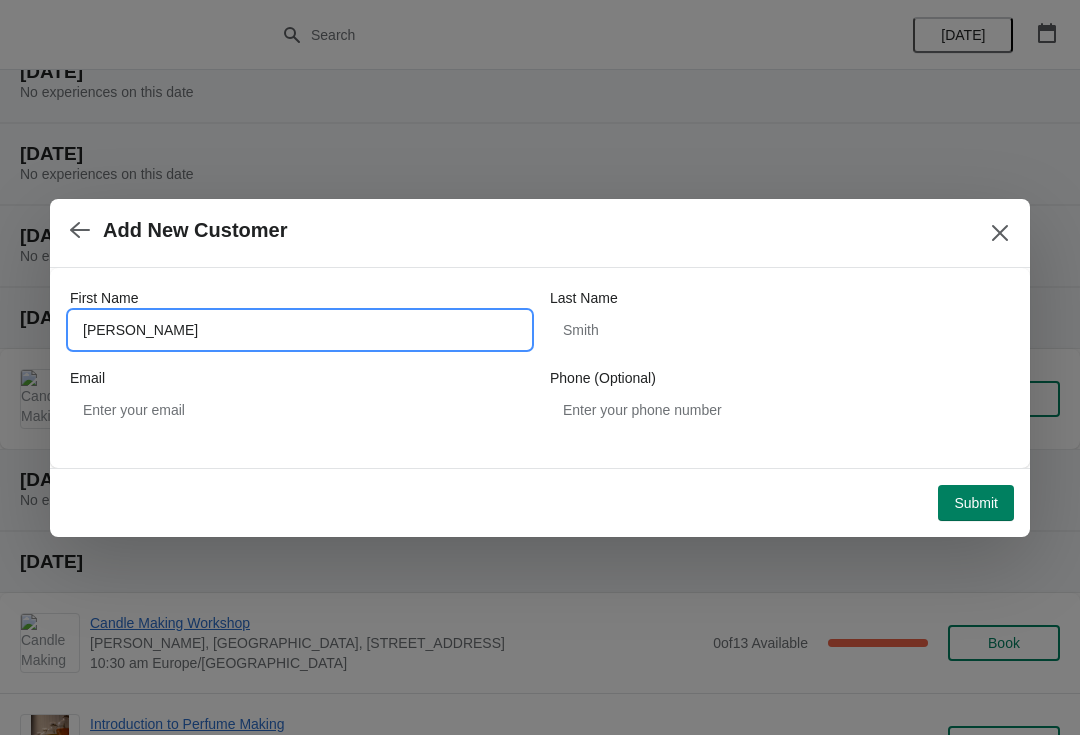 type on "Emma" 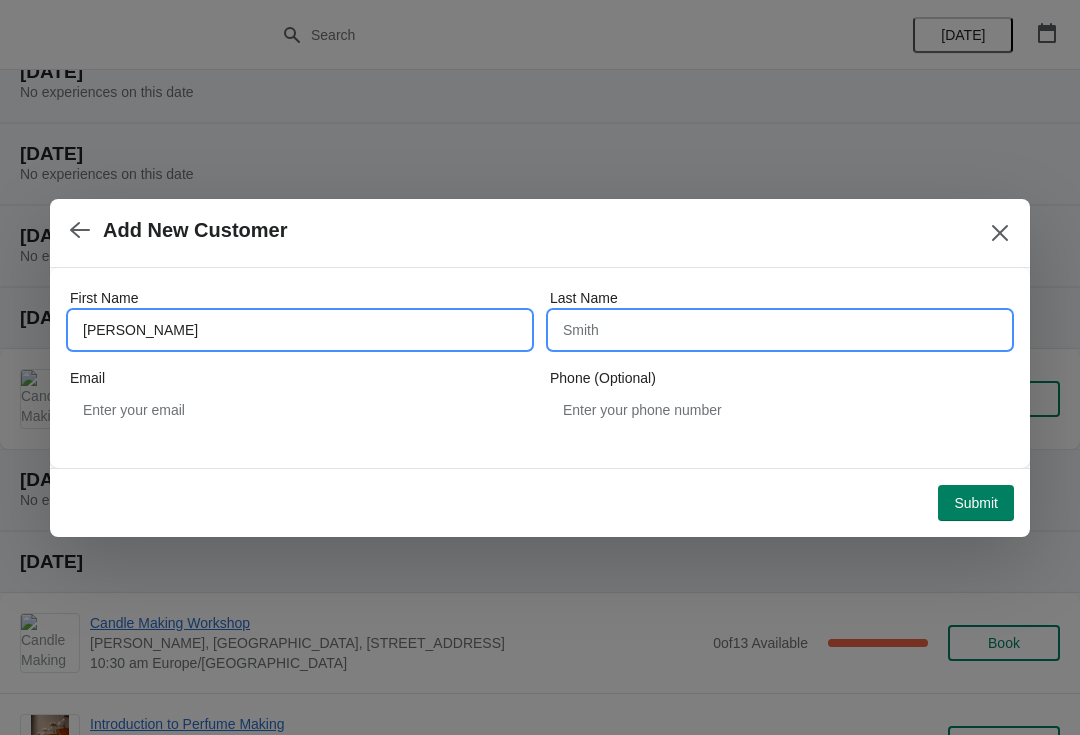 click on "Last Name" at bounding box center (780, 330) 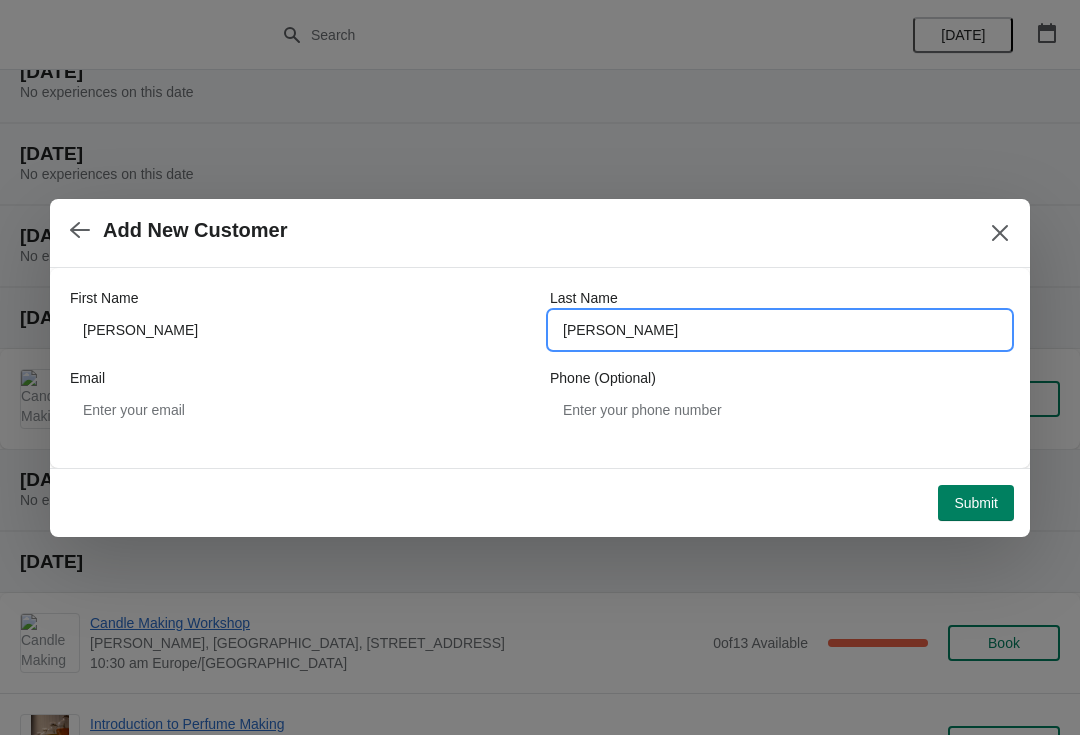 type on "Bourner" 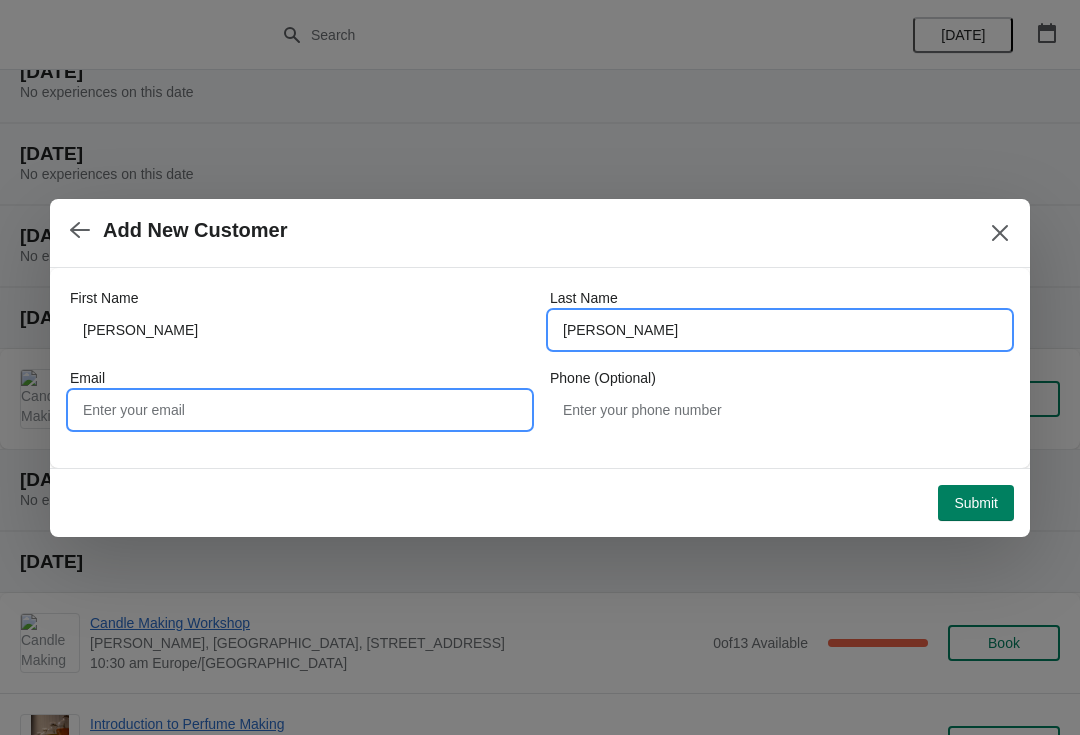 click on "Email" at bounding box center (300, 410) 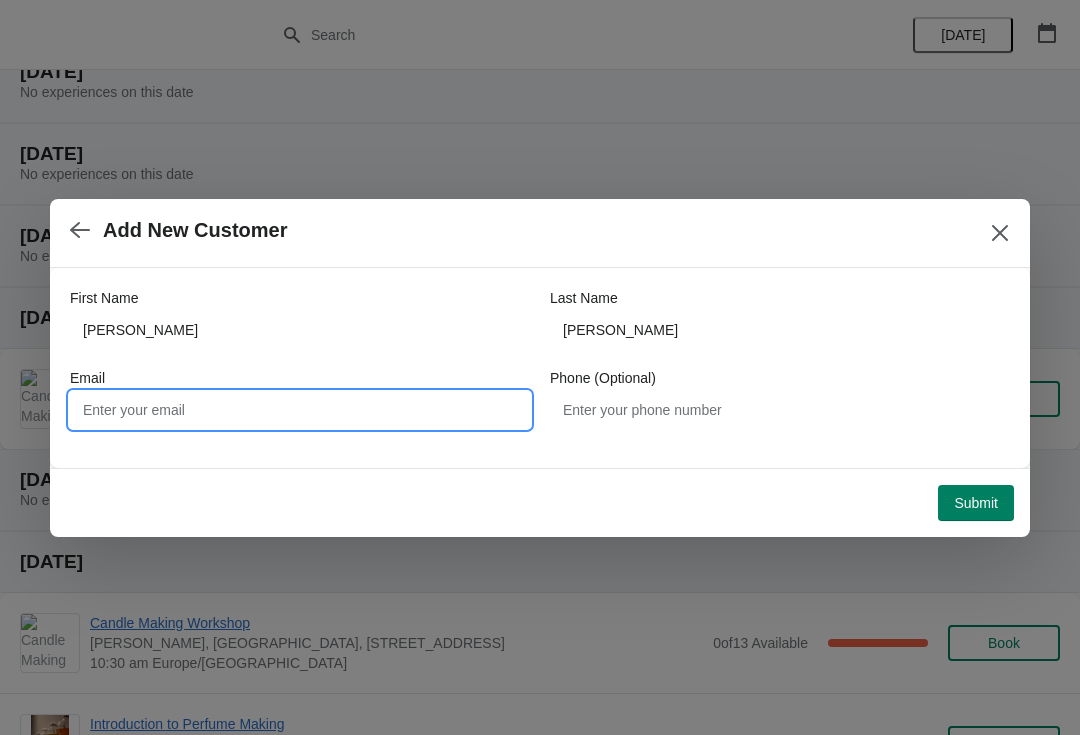 click on "Email" at bounding box center [300, 410] 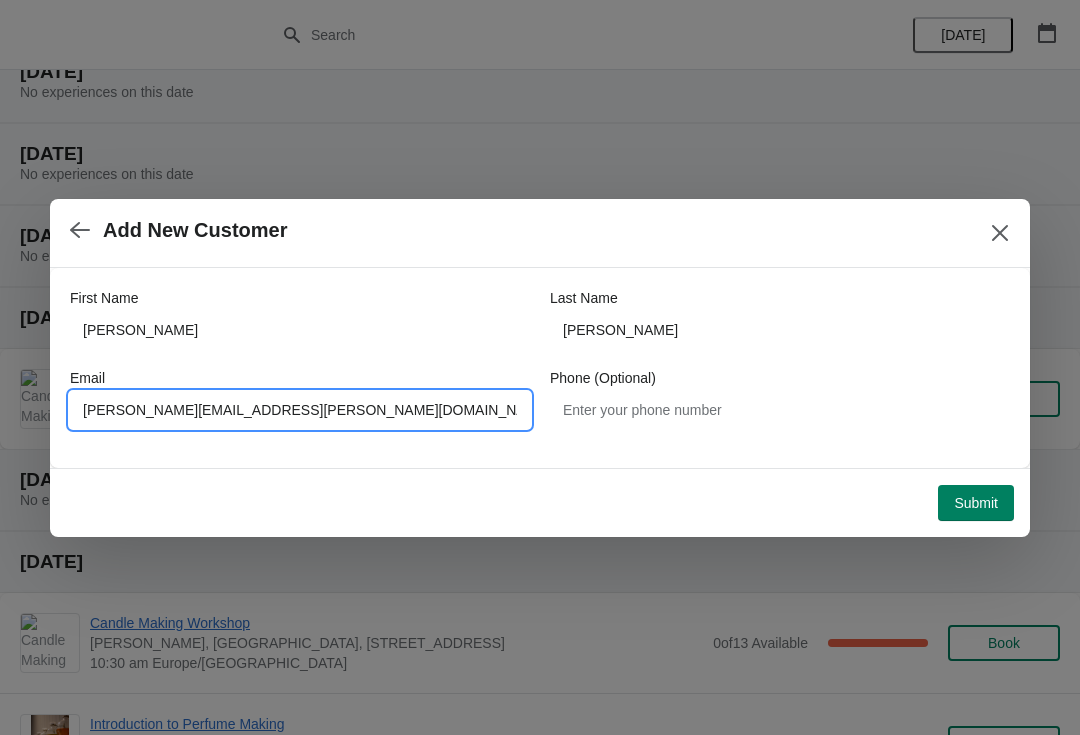type on "Emma.bourner@winchester-cathedral.org.uk" 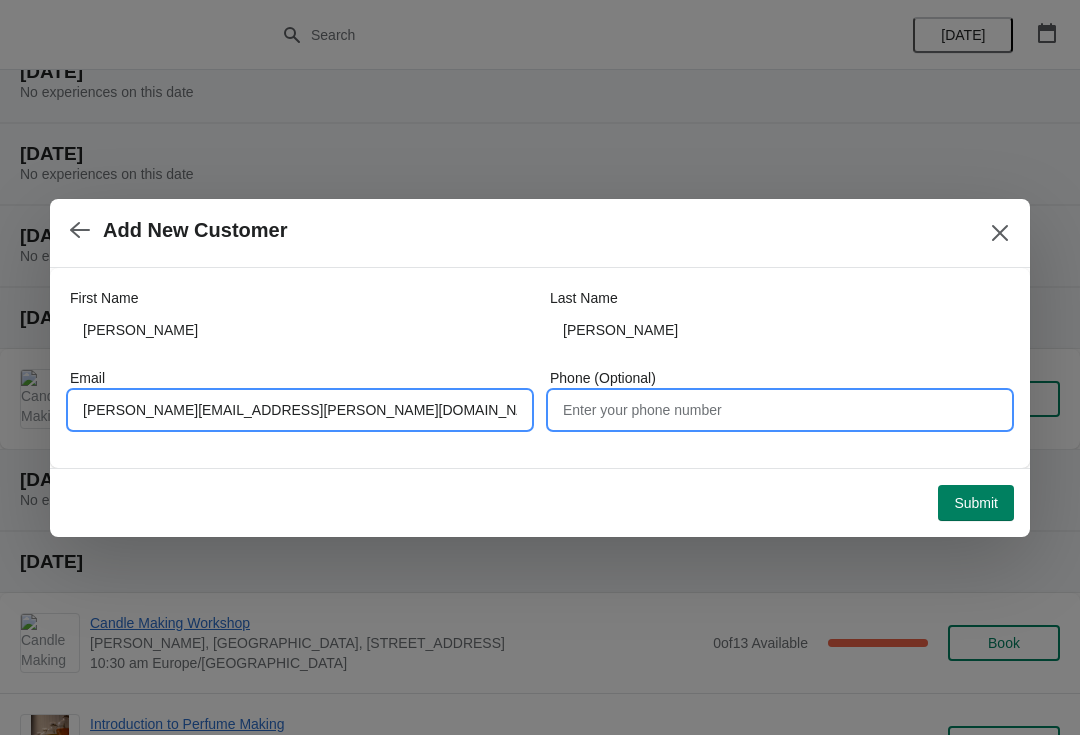 click on "Phone (Optional)" at bounding box center [780, 410] 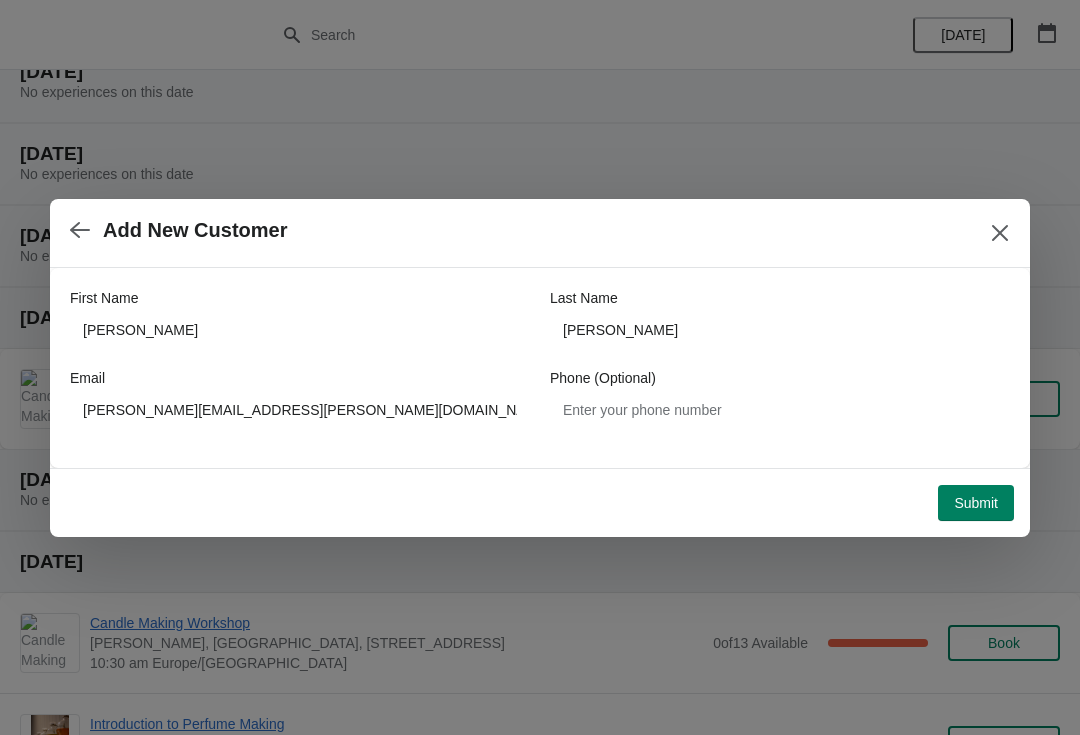 click on "Submit" at bounding box center [976, 503] 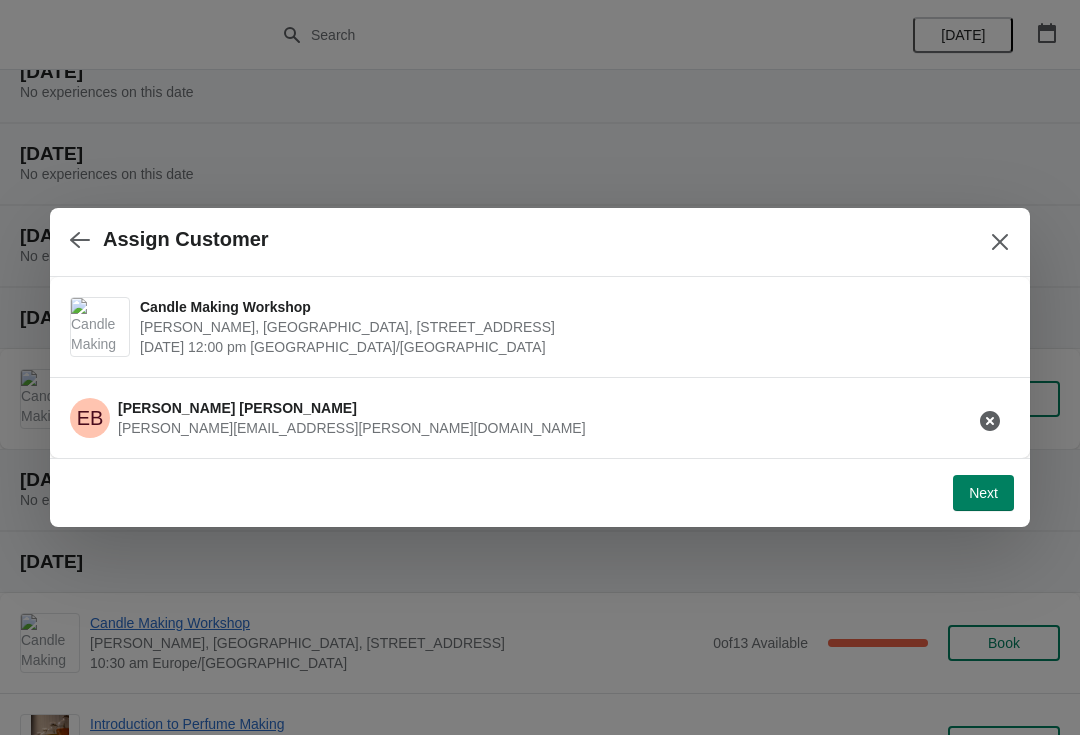 click on "Next" at bounding box center (983, 493) 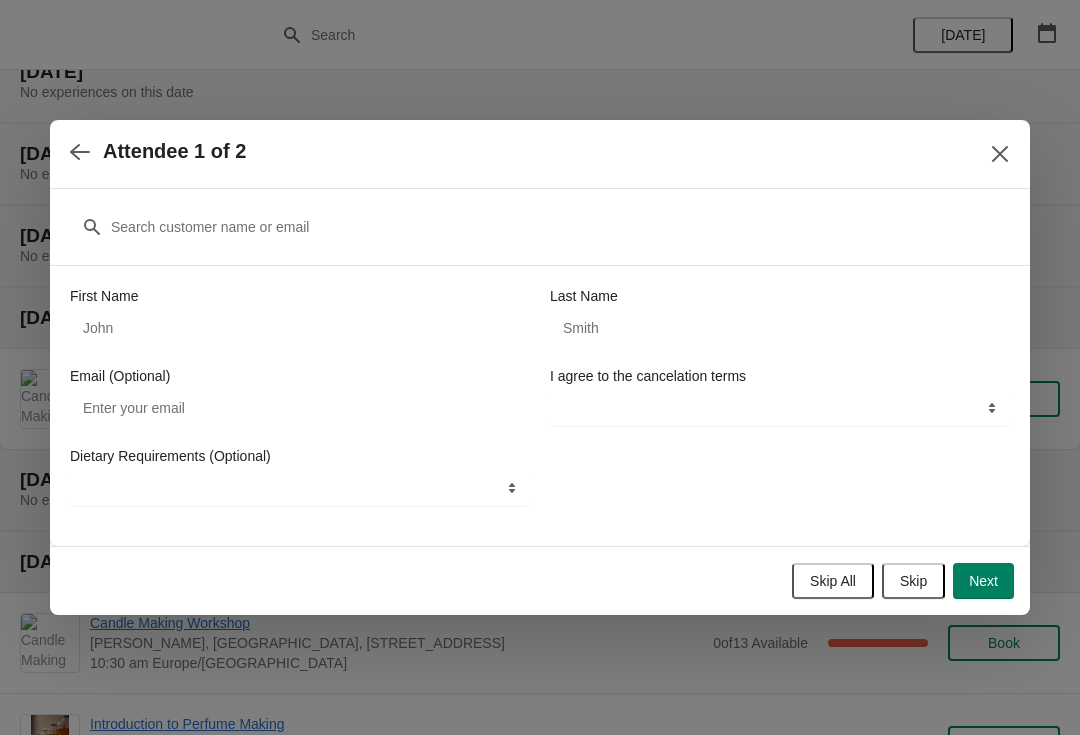click on "Next" at bounding box center [983, 581] 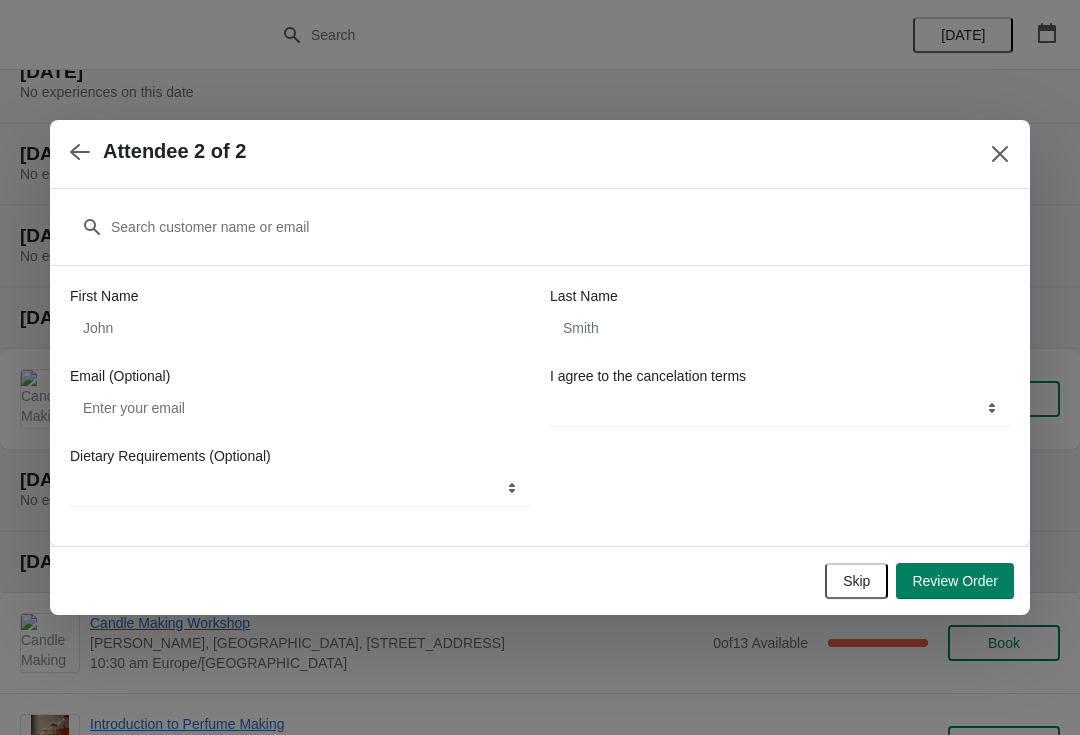 click on "Review Order" at bounding box center (955, 581) 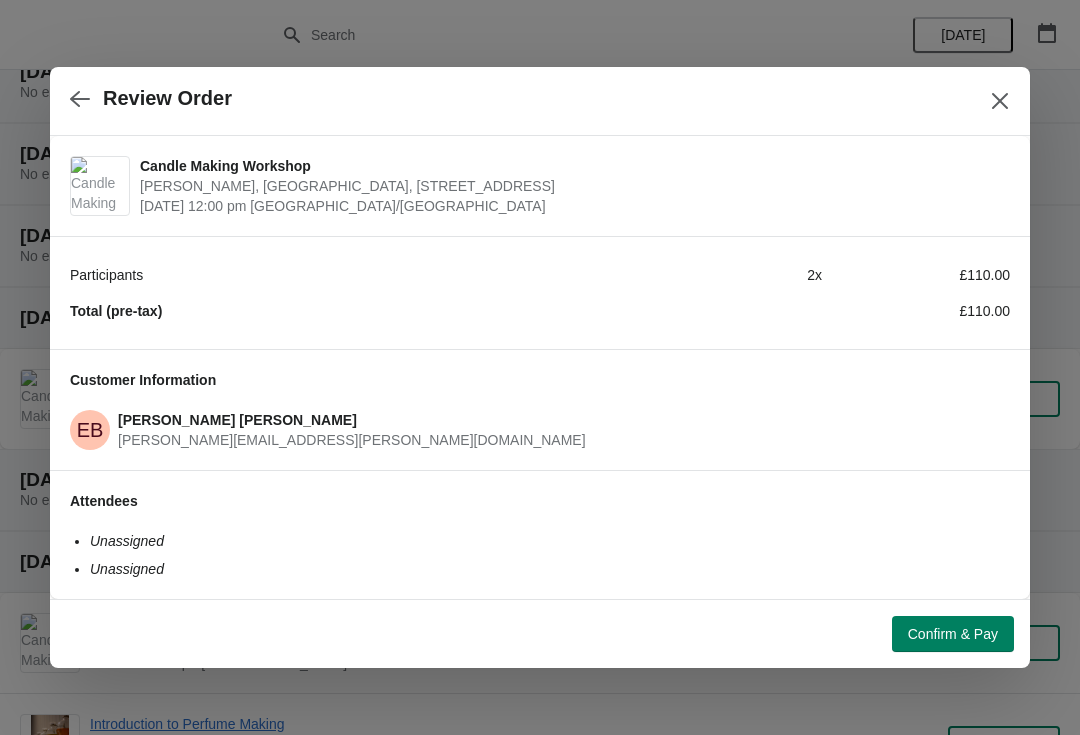 click on "Confirm & Pay" at bounding box center [953, 634] 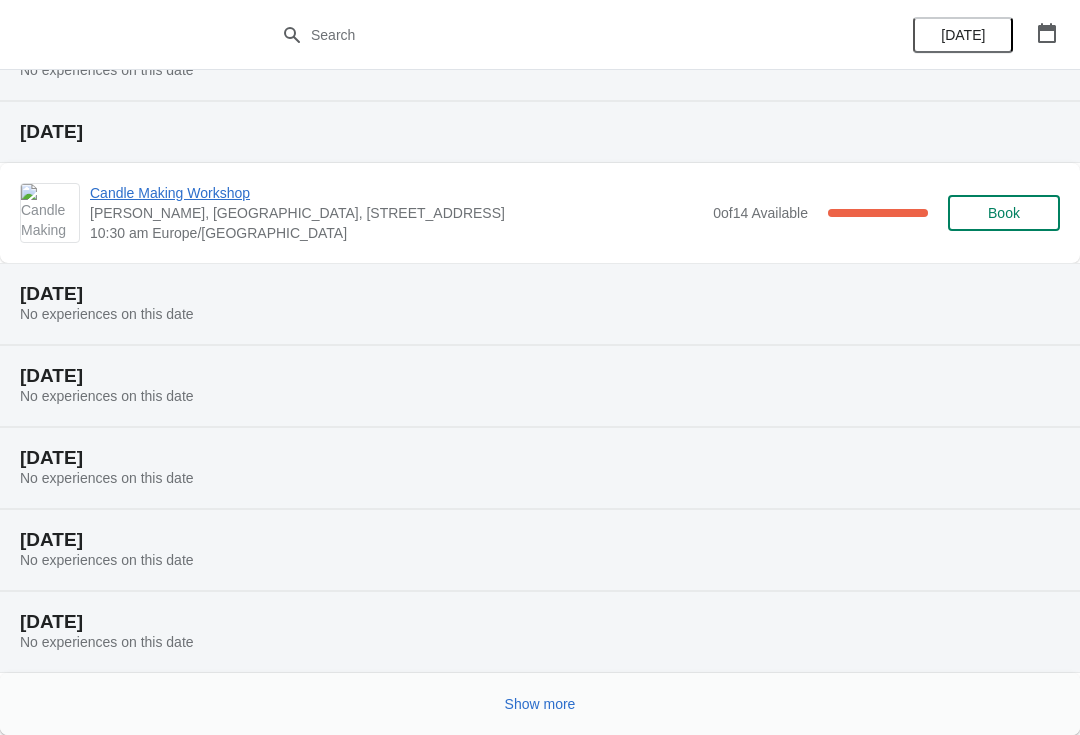 scroll, scrollTop: 186, scrollLeft: 0, axis: vertical 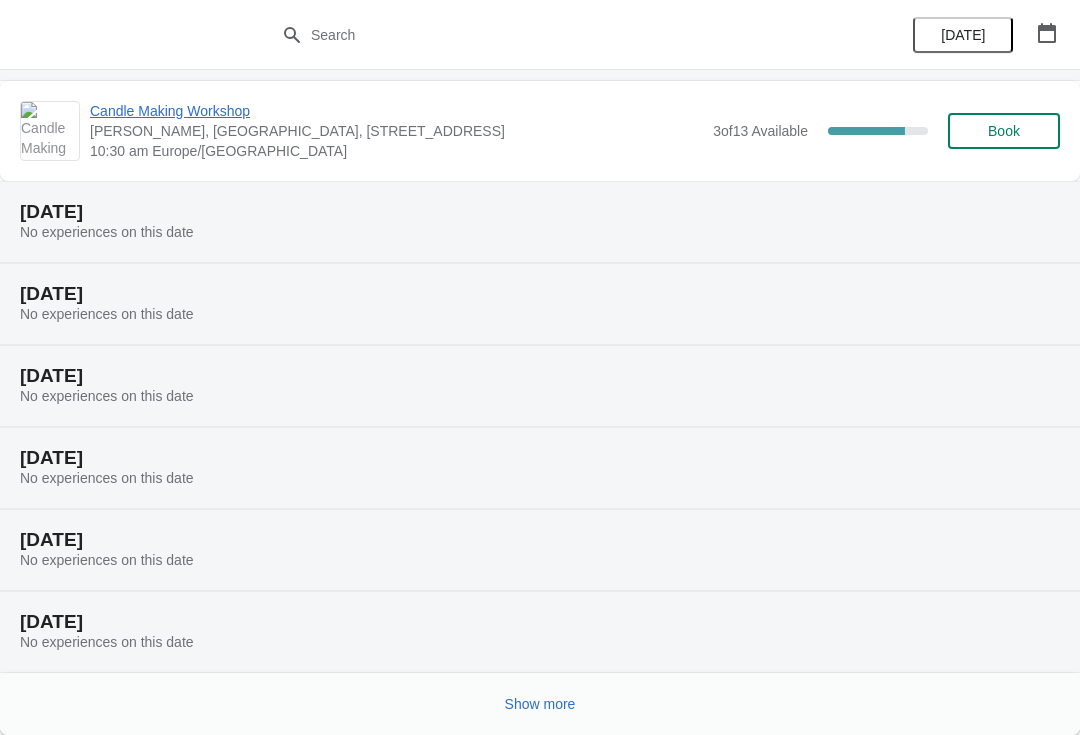click on "Show more" at bounding box center [540, 704] 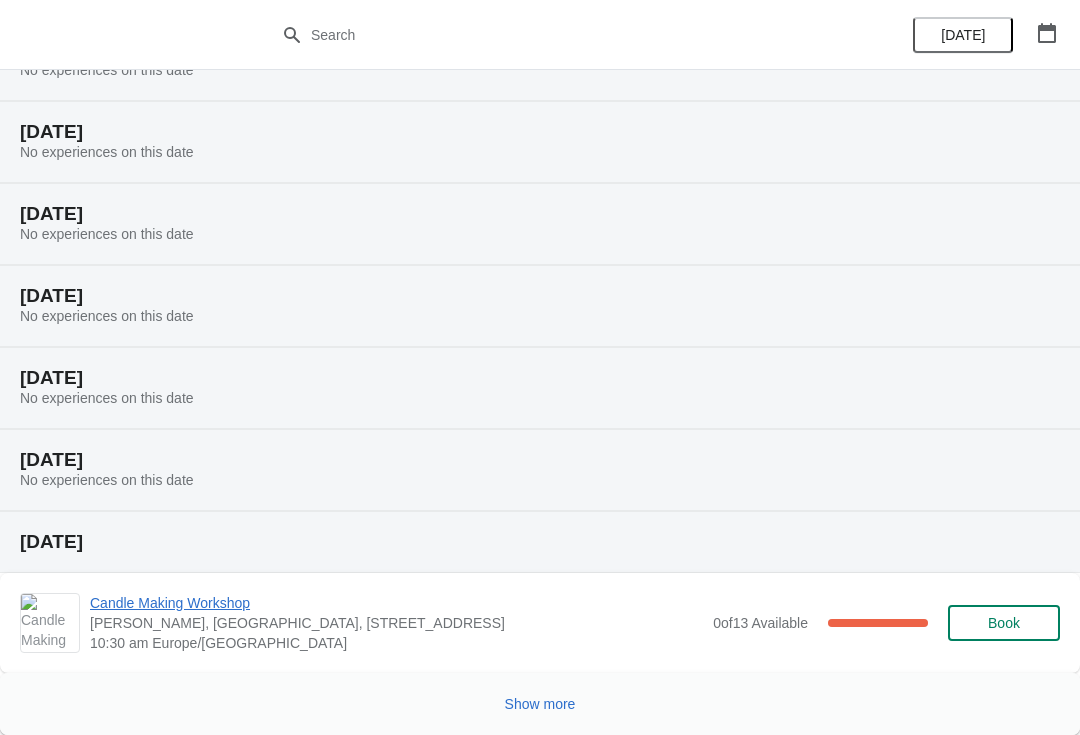scroll, scrollTop: 1658, scrollLeft: 0, axis: vertical 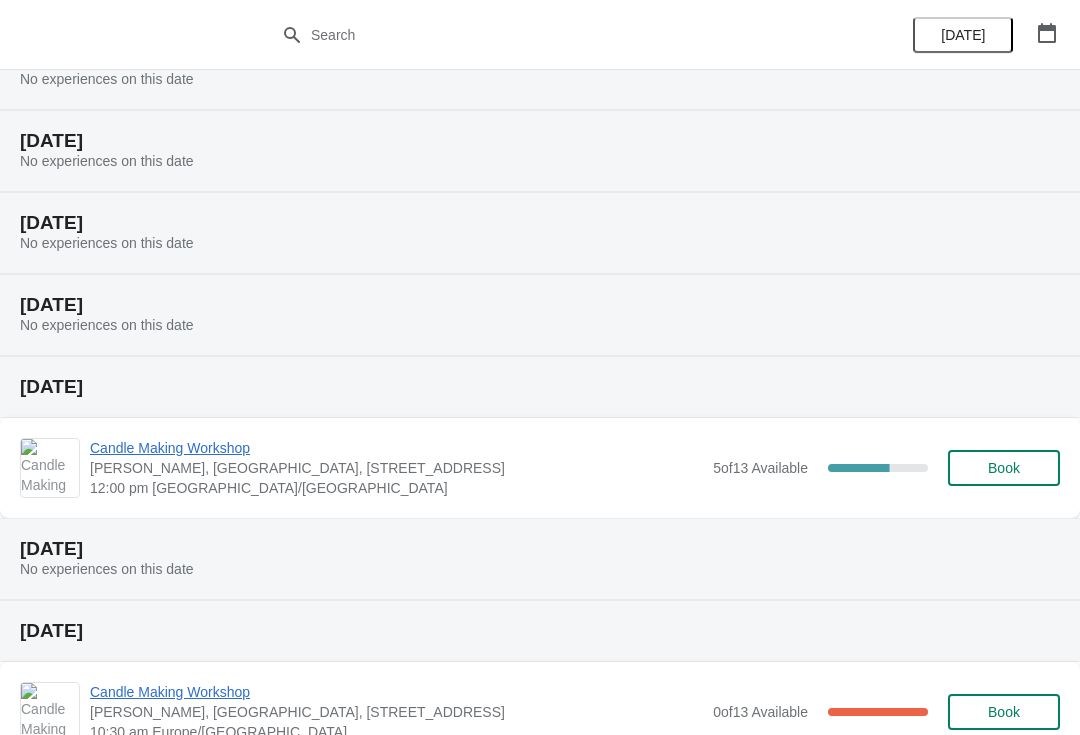 click on "Book" at bounding box center (1004, 468) 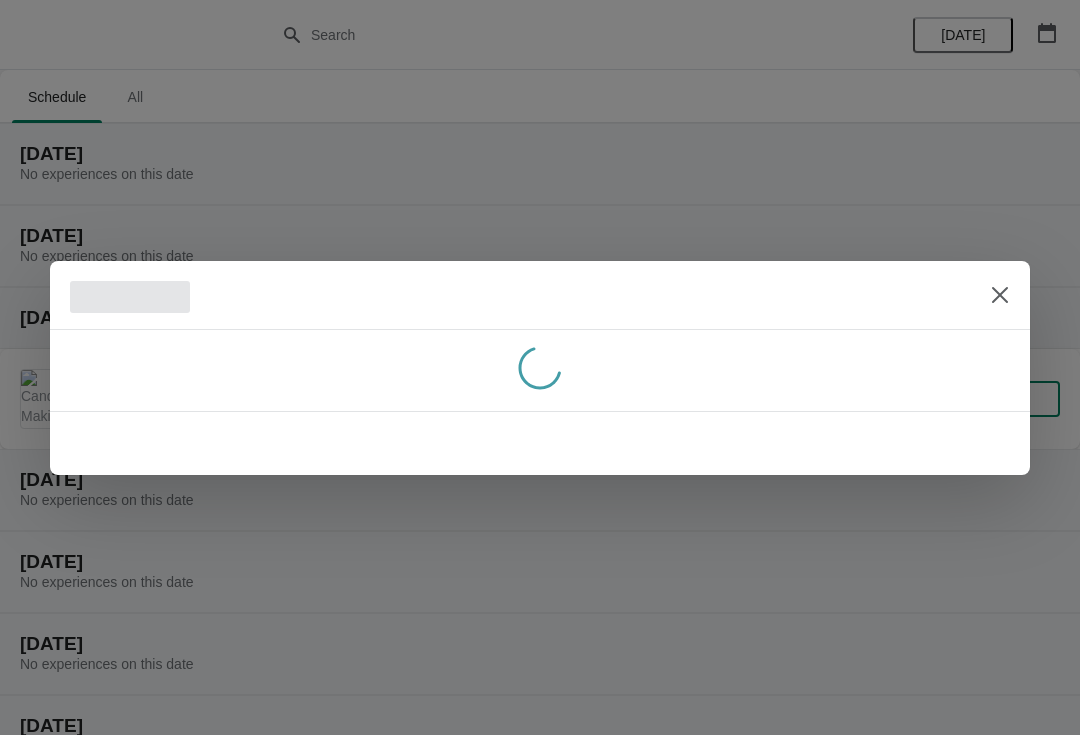 scroll, scrollTop: 0, scrollLeft: 0, axis: both 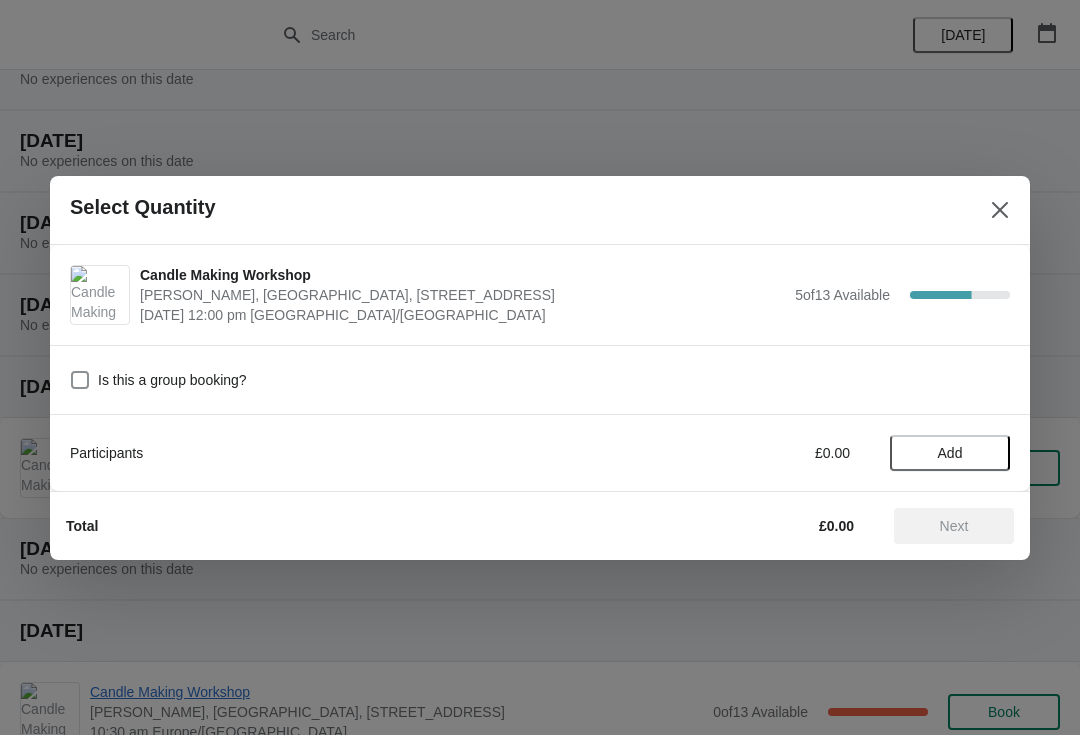 click on "Add" at bounding box center [950, 453] 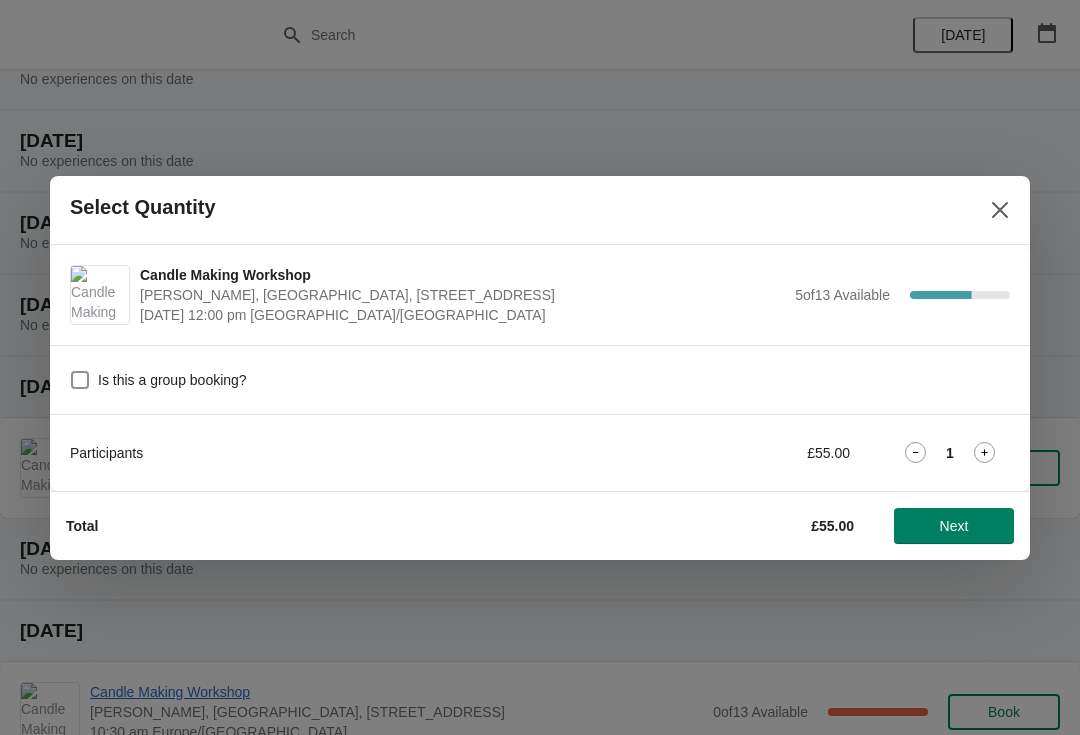 click 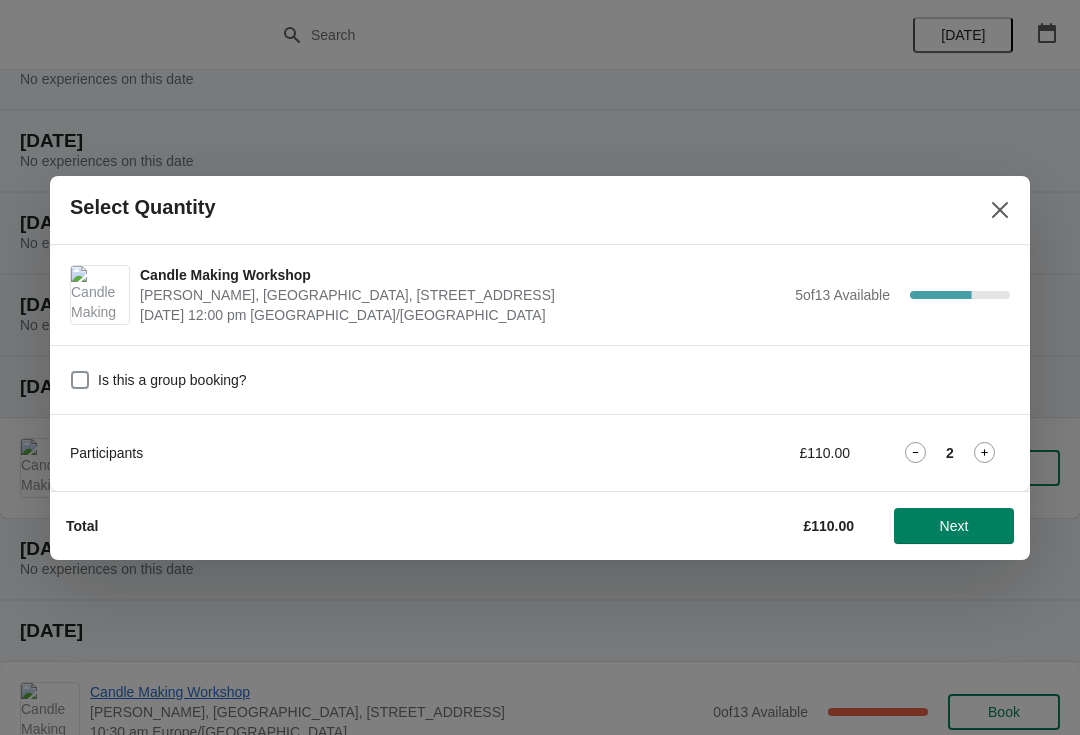click on "Next" at bounding box center [954, 526] 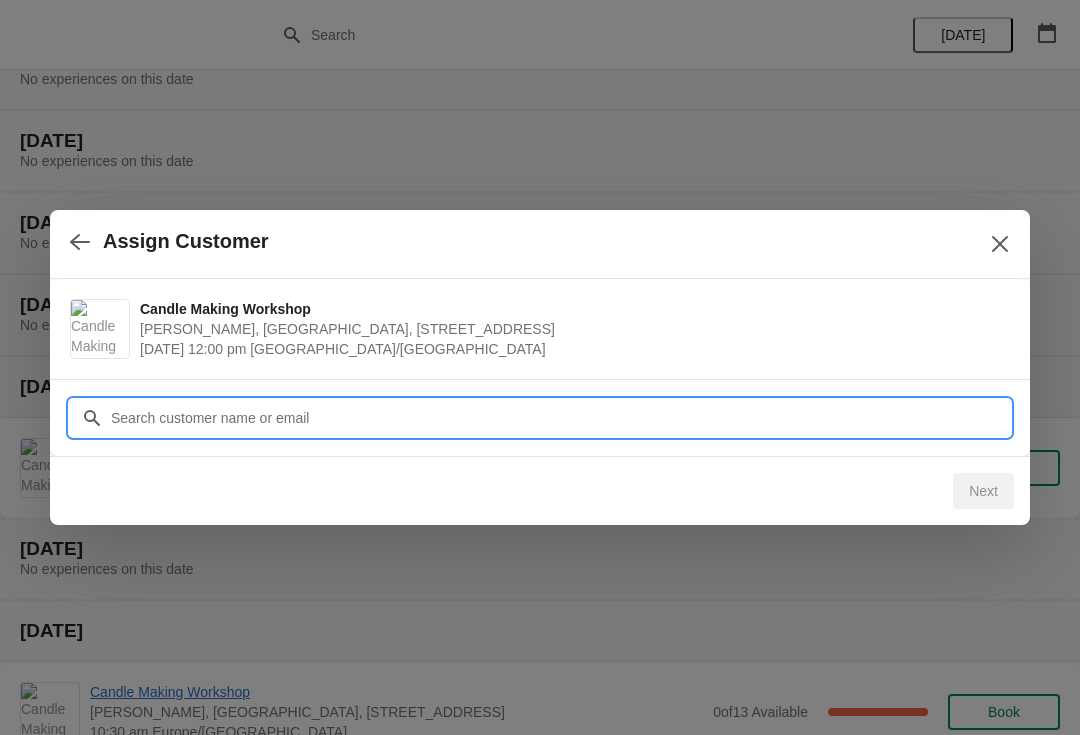 click on "Customer" at bounding box center (560, 418) 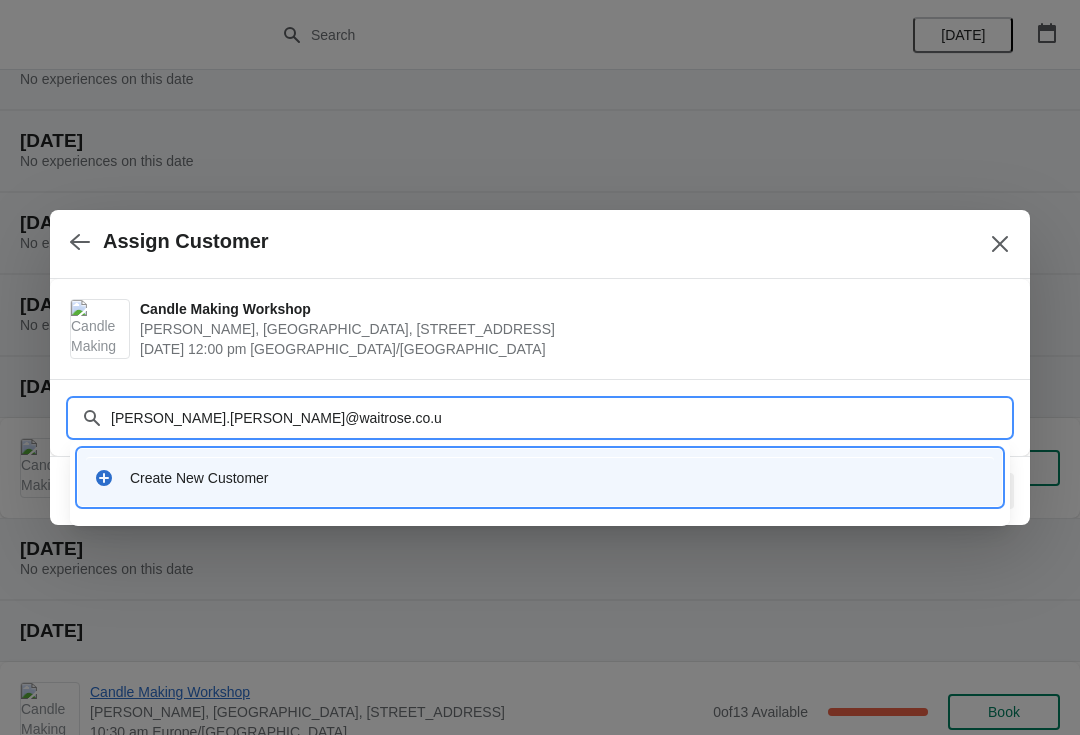 type on "Becky.mcevoy@waitrose.co.uk" 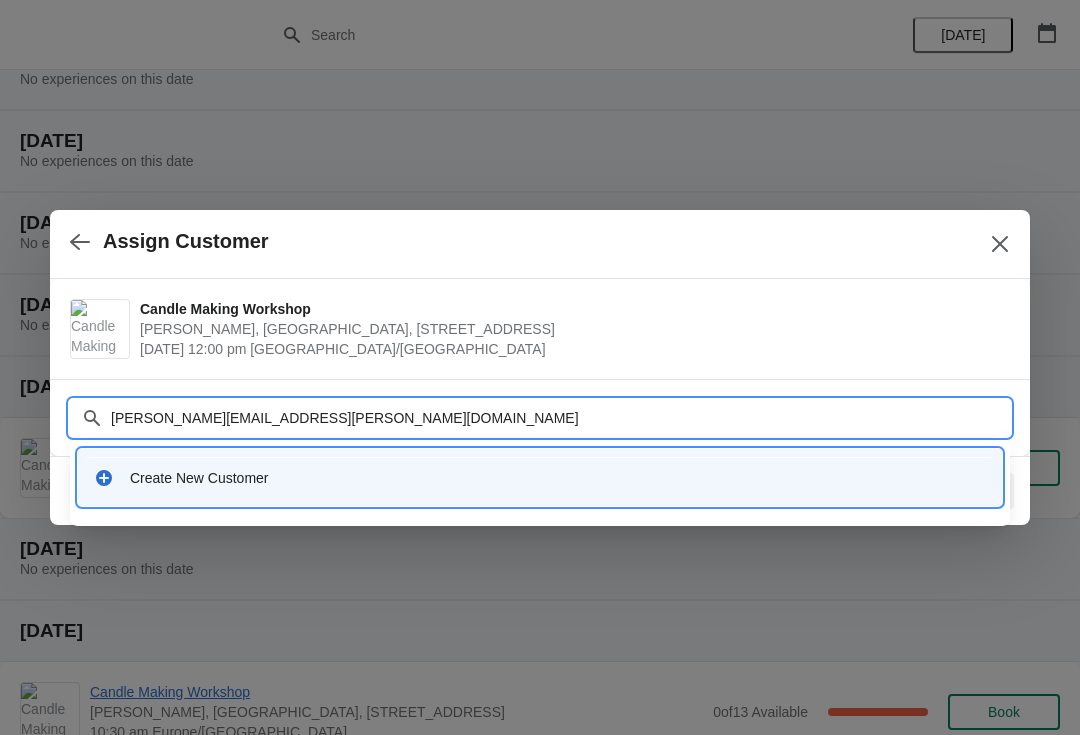 click on "Create New Customer" at bounding box center [558, 478] 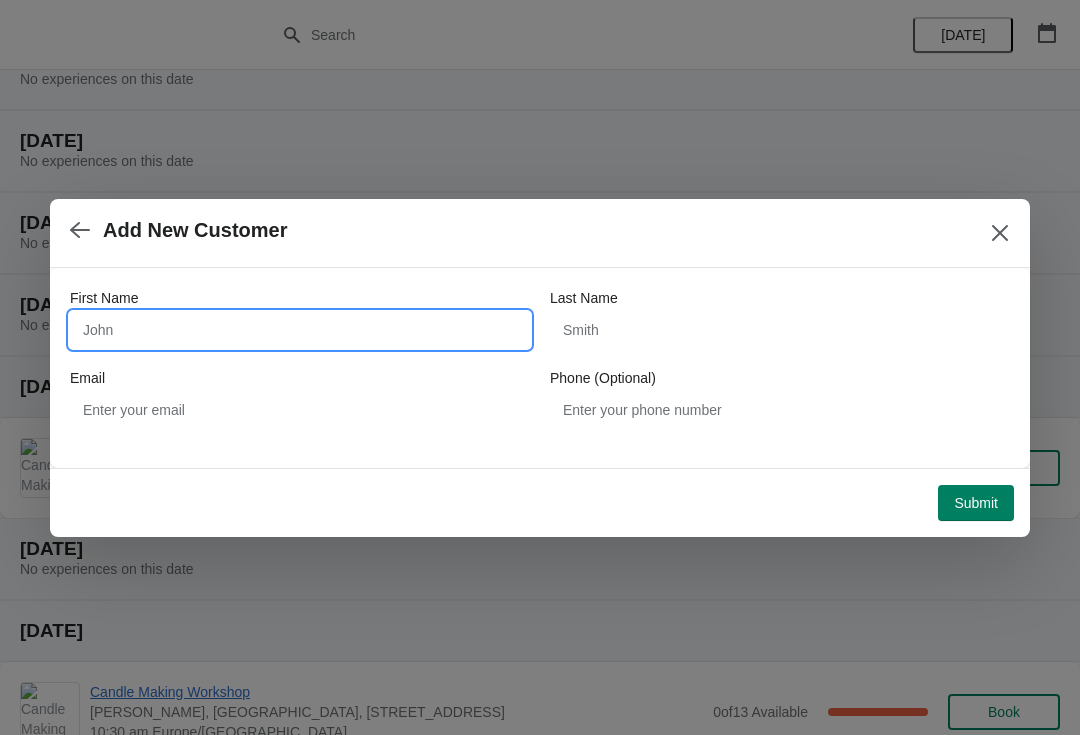 click on "First Name" at bounding box center [300, 330] 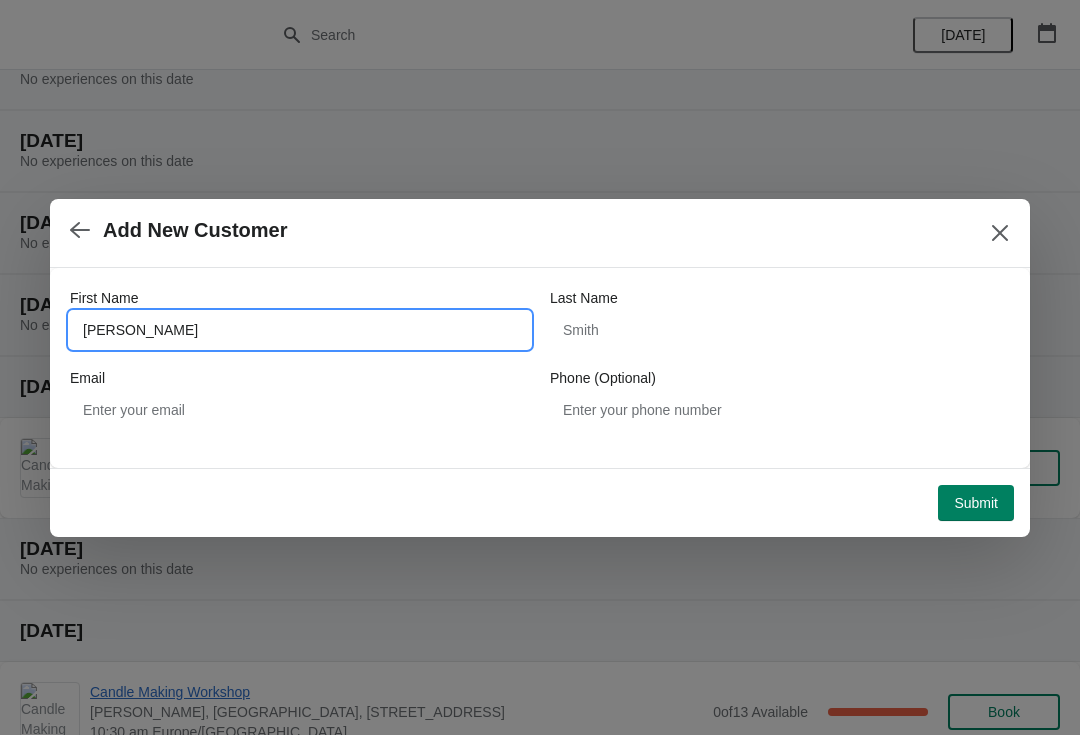 type on "Becky" 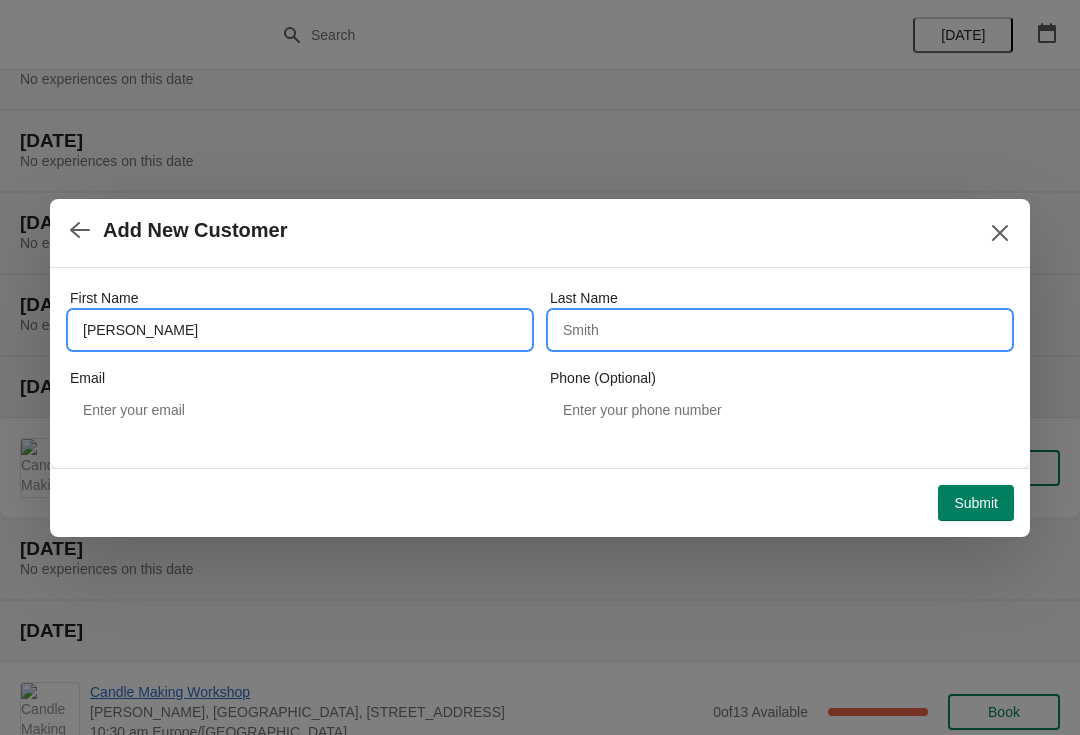 click on "Last Name" at bounding box center [780, 330] 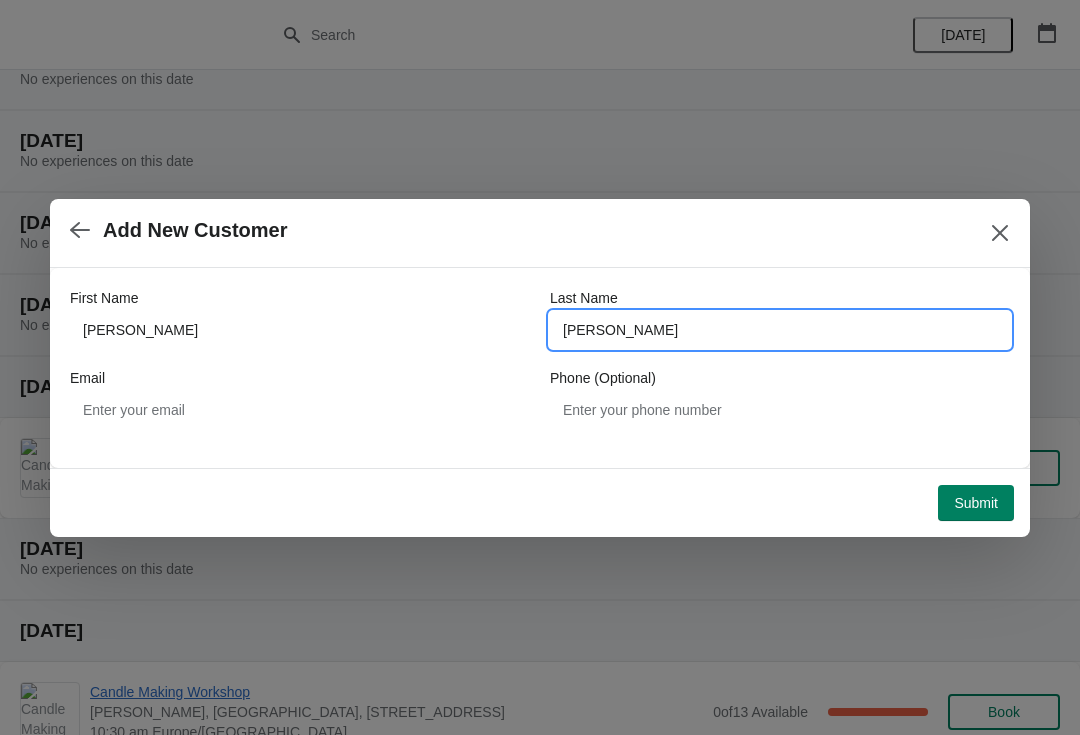 type on "Mcevoy" 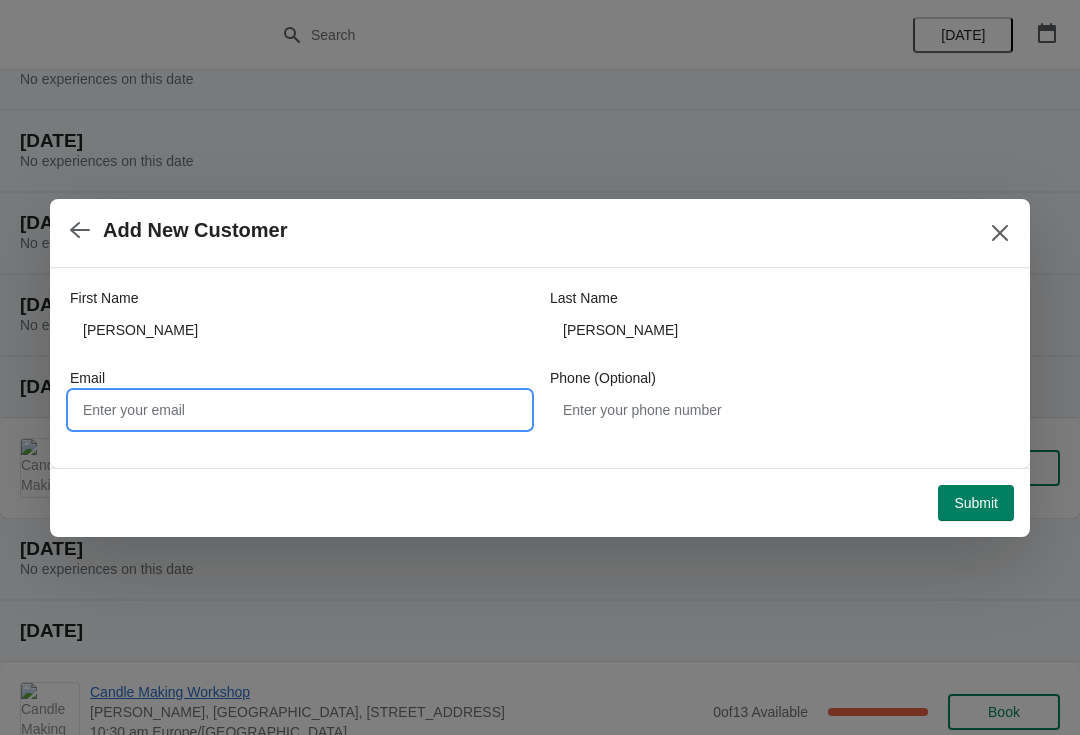 click on "Email" at bounding box center (300, 410) 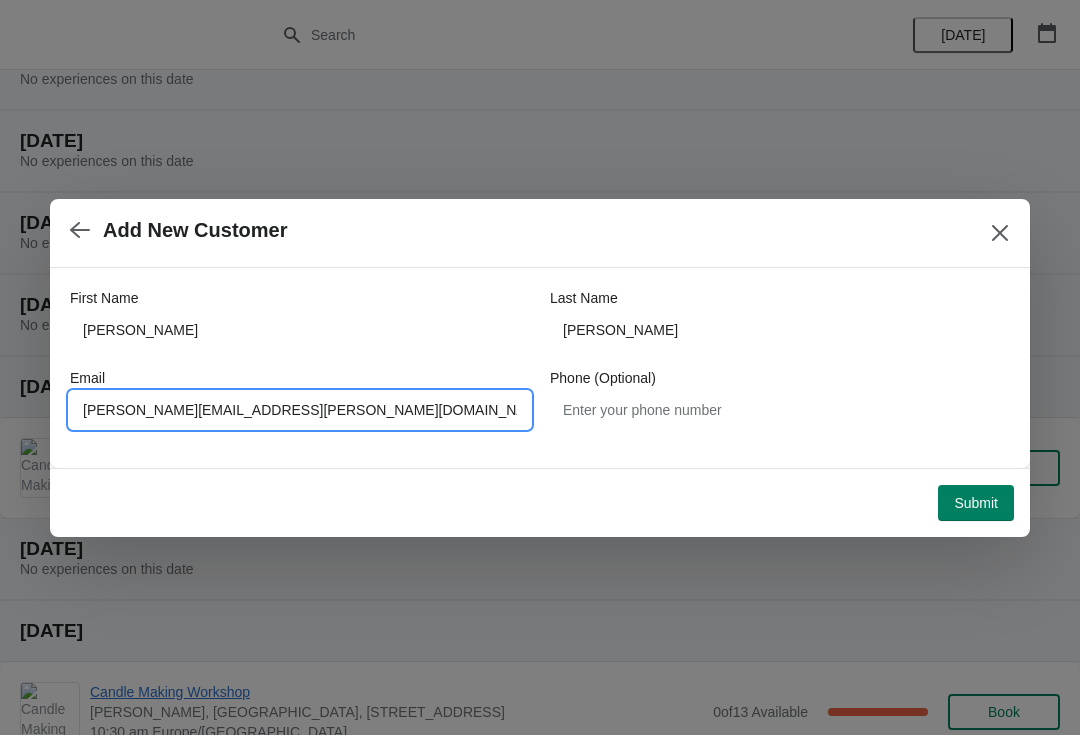 type on "Becky.mcevoy@waitrose.co.uk" 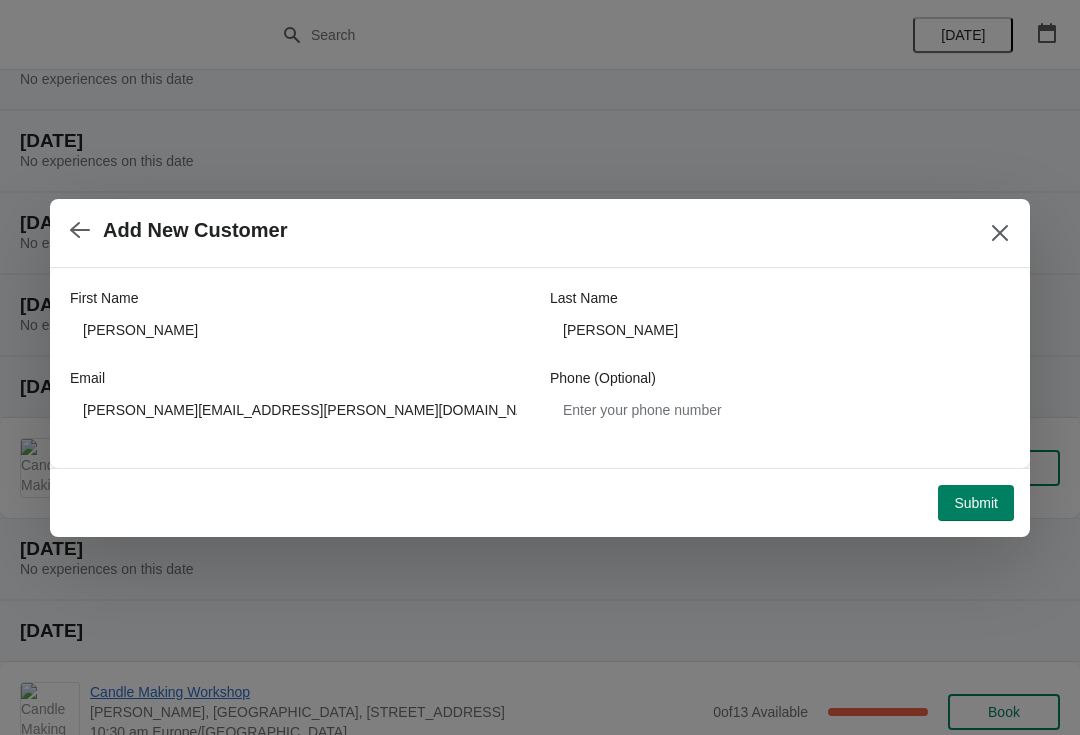 click on "Submit" at bounding box center [976, 503] 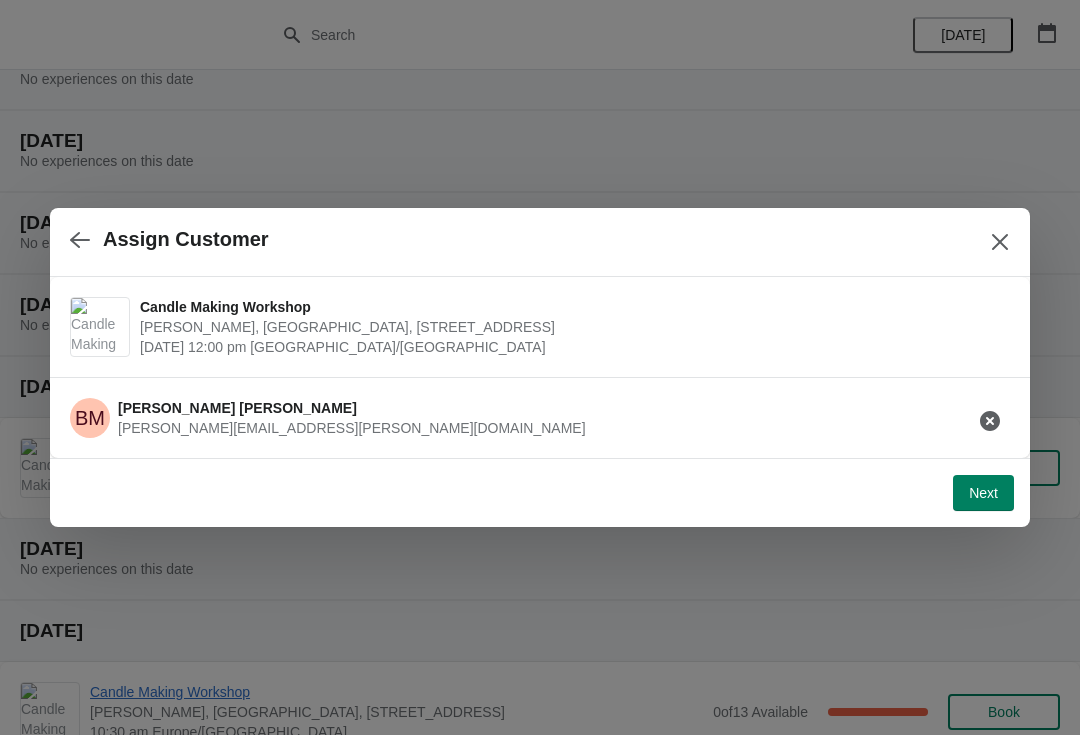 click on "Next" at bounding box center (983, 493) 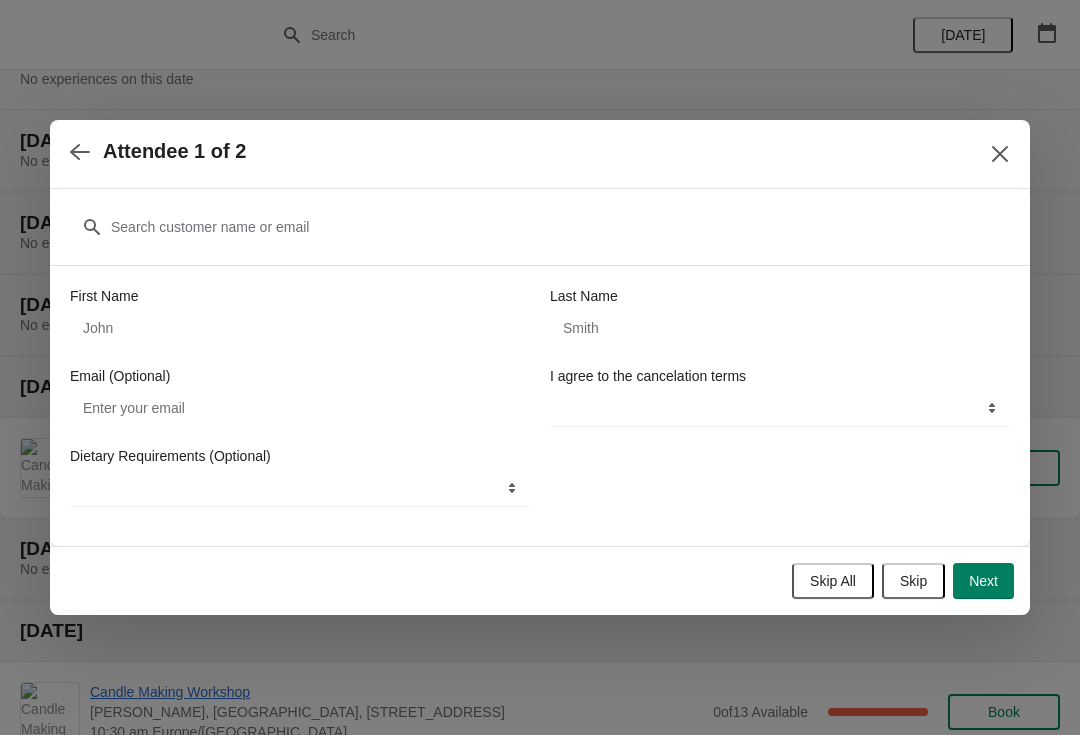 click on "Skip All" at bounding box center (833, 581) 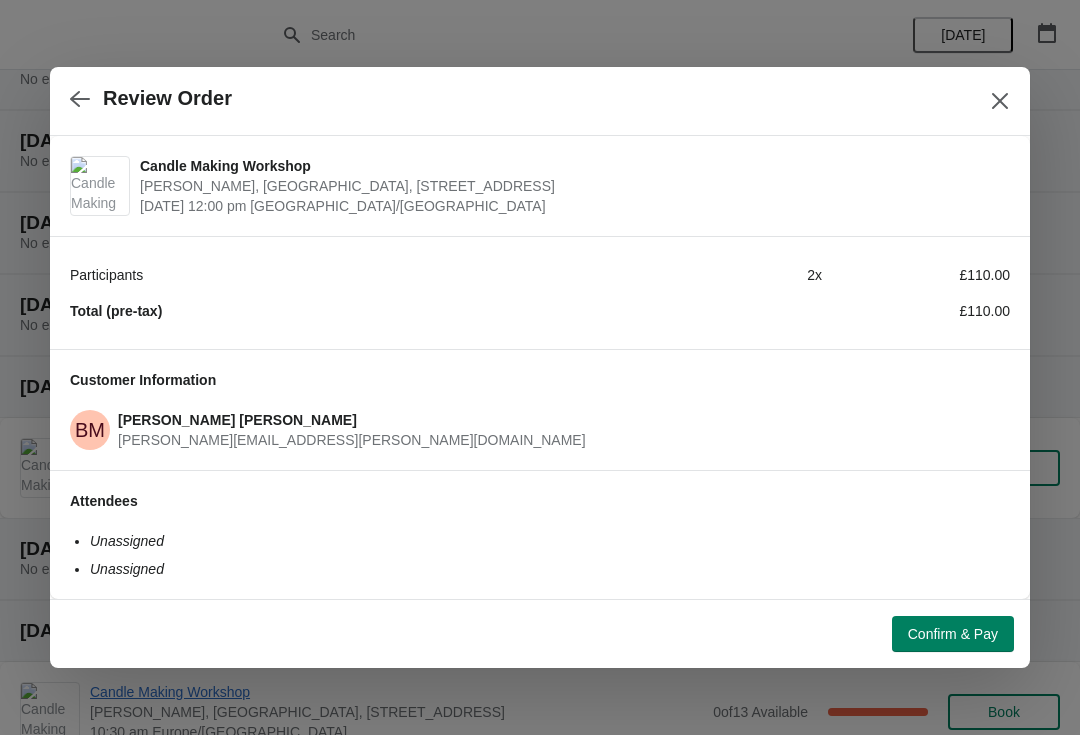 click on "Confirm & Pay" at bounding box center [953, 634] 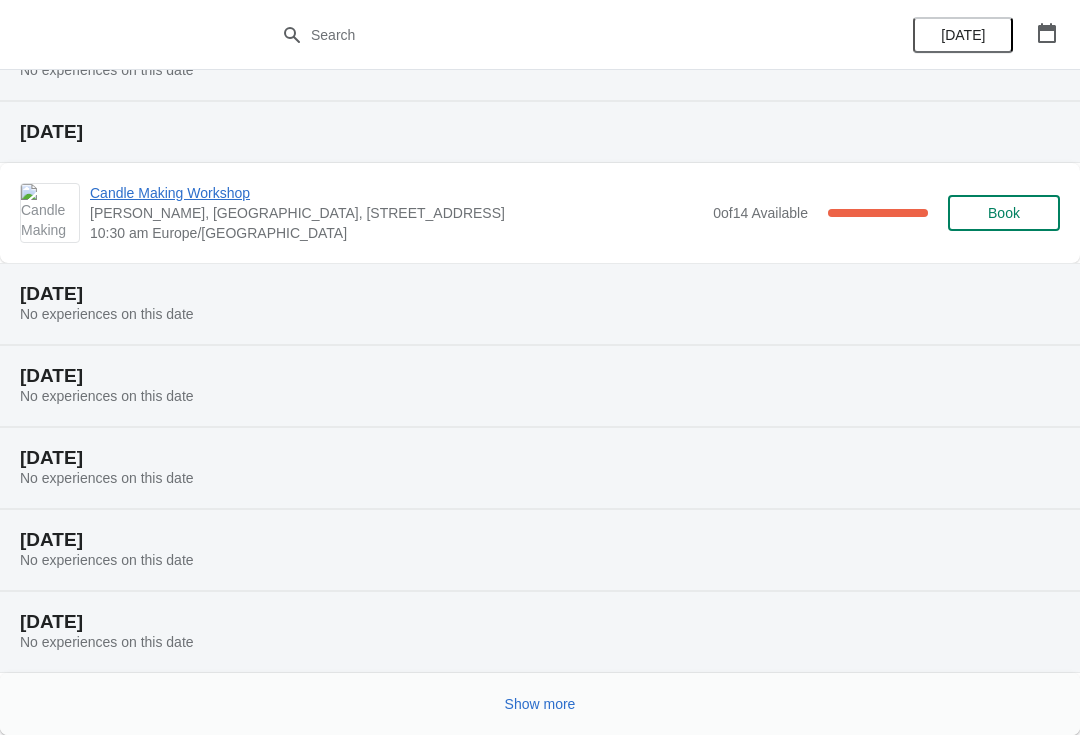 scroll, scrollTop: 186, scrollLeft: 0, axis: vertical 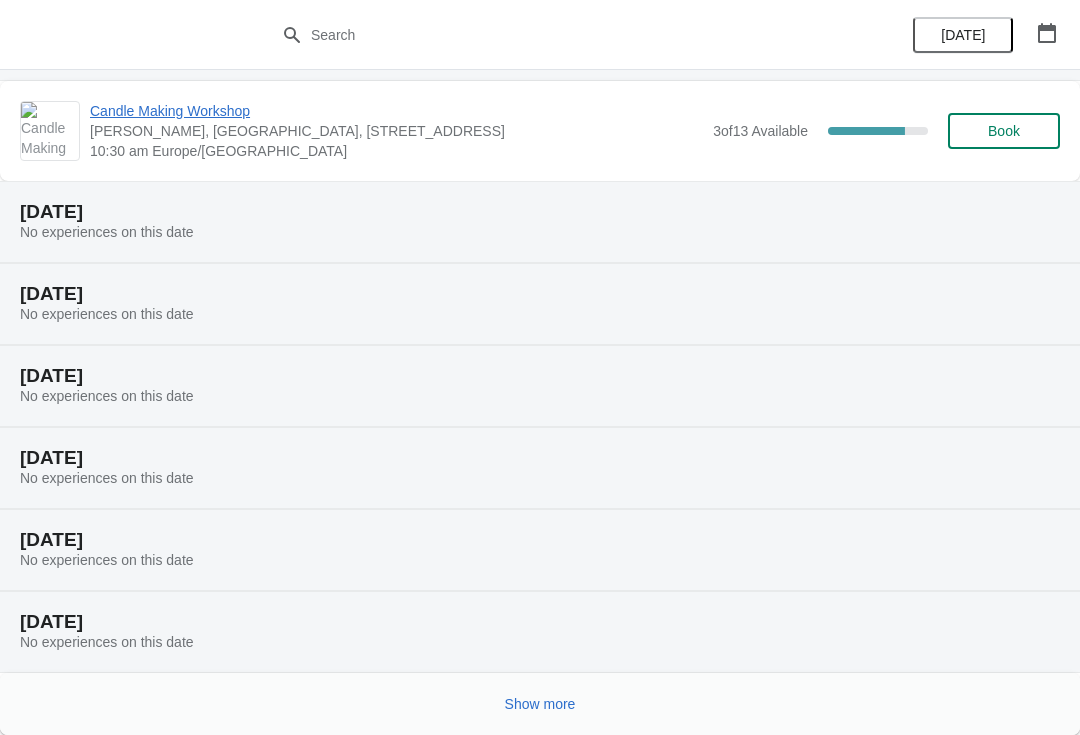 click on "Show more" at bounding box center (540, 704) 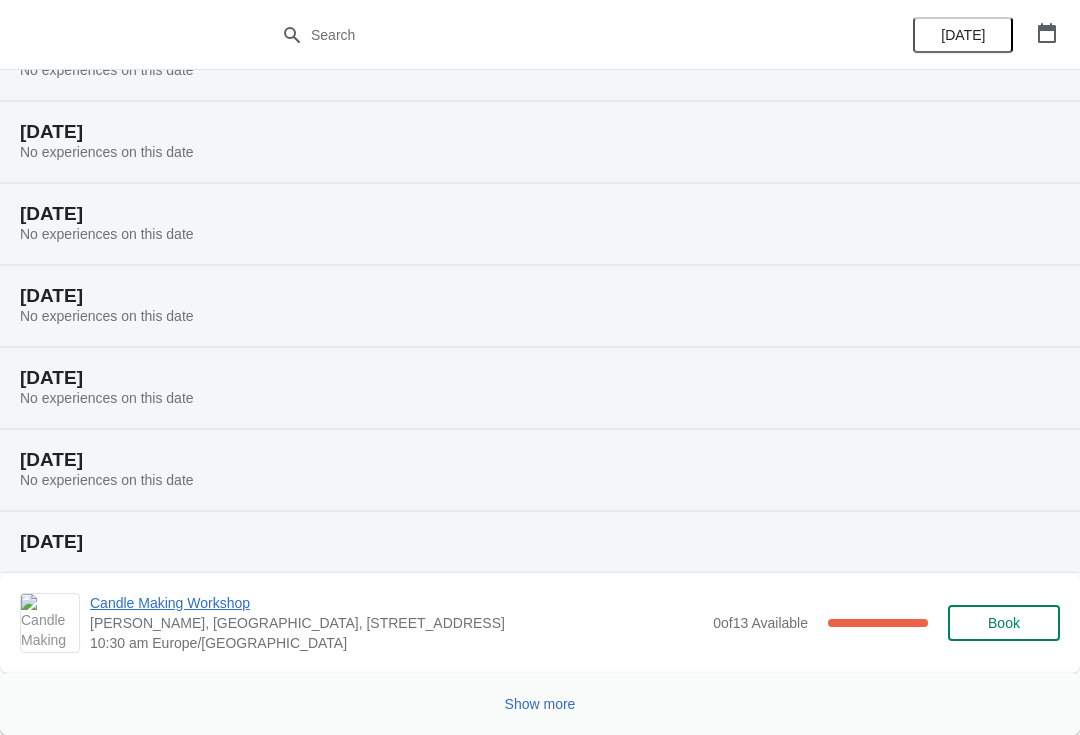 scroll, scrollTop: 1658, scrollLeft: 0, axis: vertical 